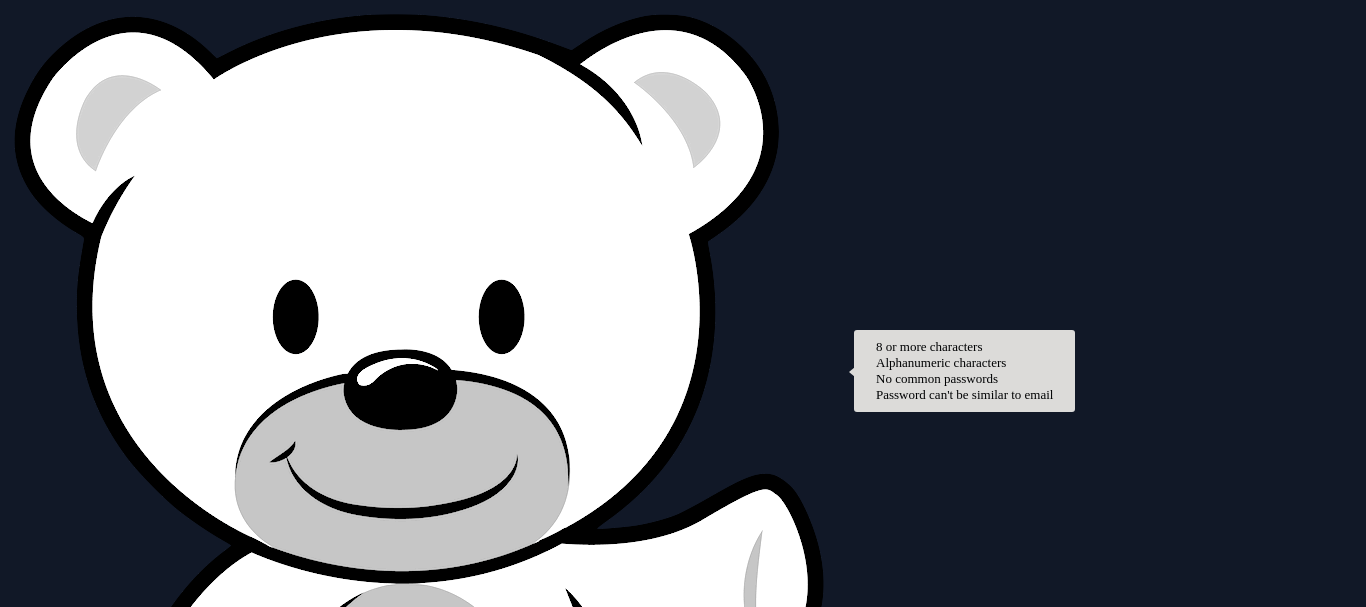scroll, scrollTop: 0, scrollLeft: 0, axis: both 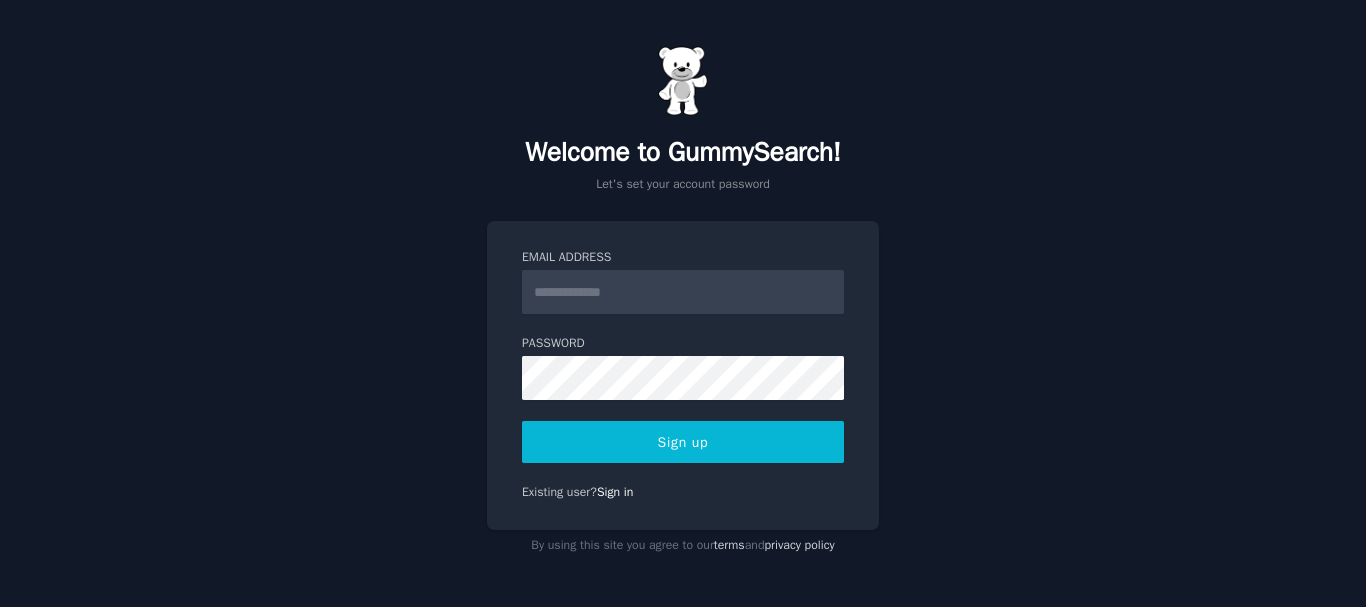 click on "Email Address" at bounding box center (683, 292) 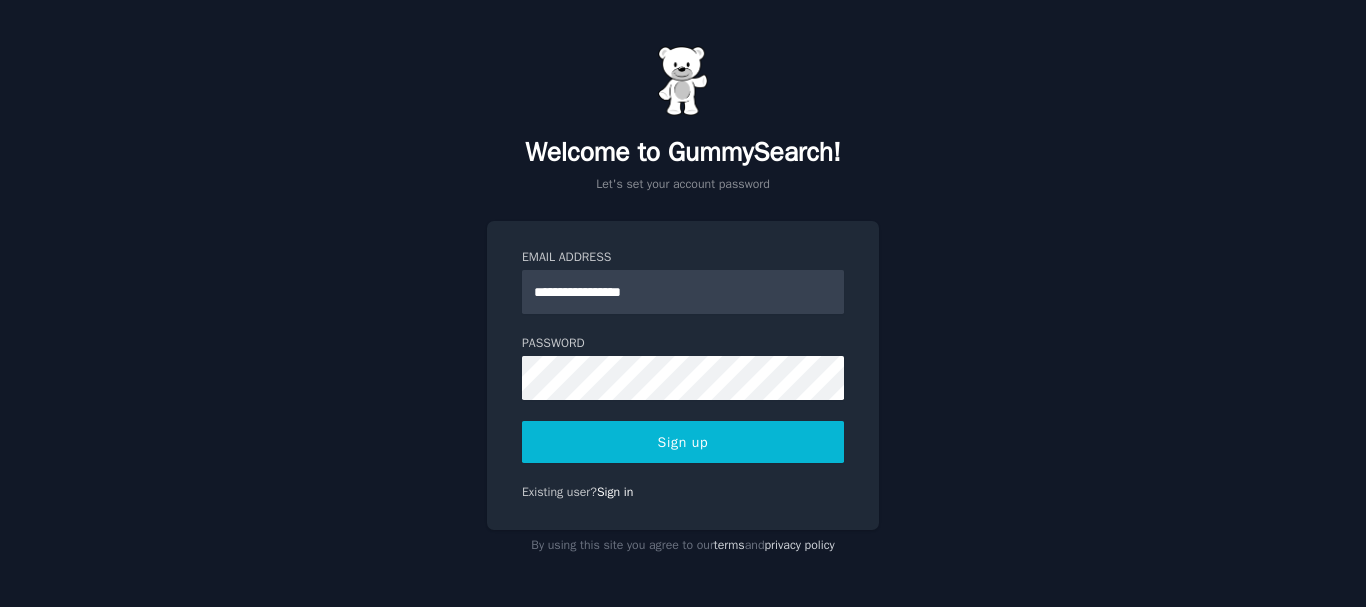 click on "Password  8 or more characters  Alphanumeric characters  No common passwords  Password can't be similar to email" at bounding box center [683, 367] 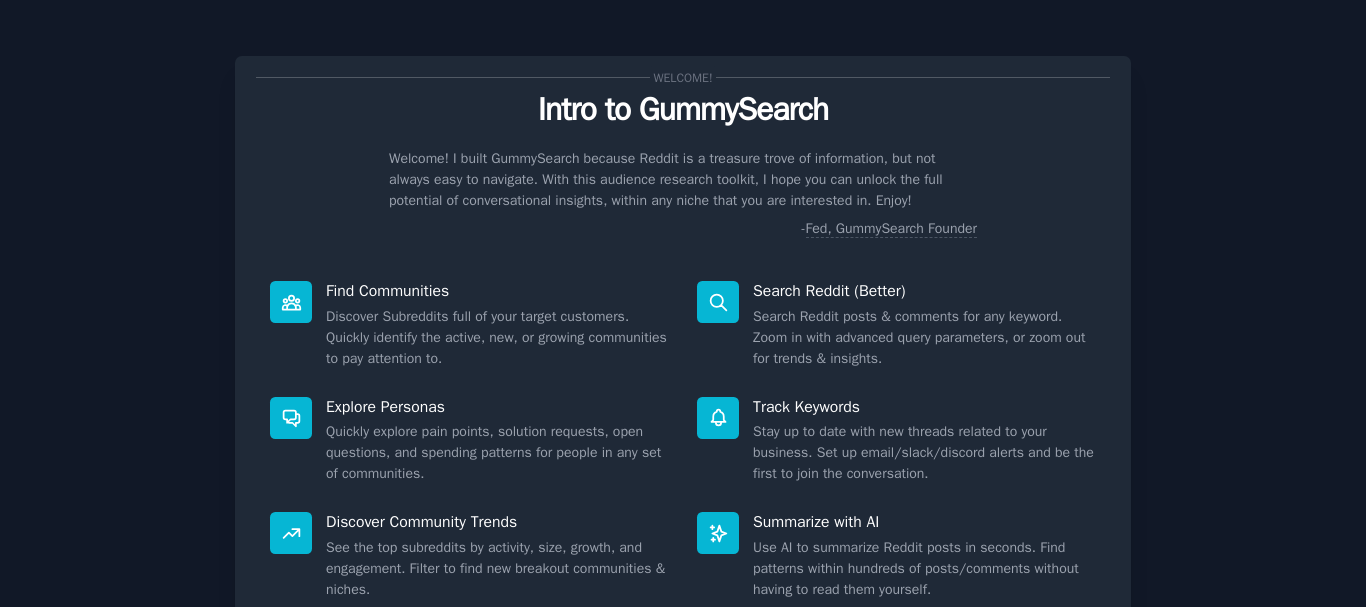 scroll, scrollTop: 0, scrollLeft: 0, axis: both 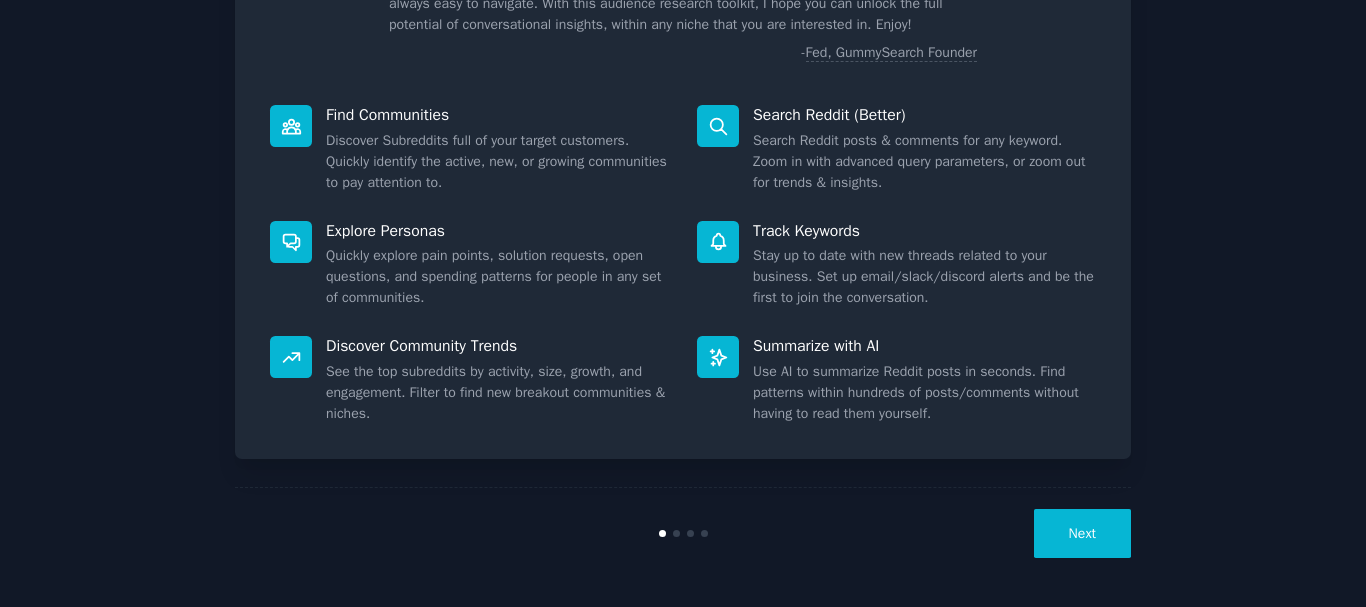 click on "Next" at bounding box center [1082, 533] 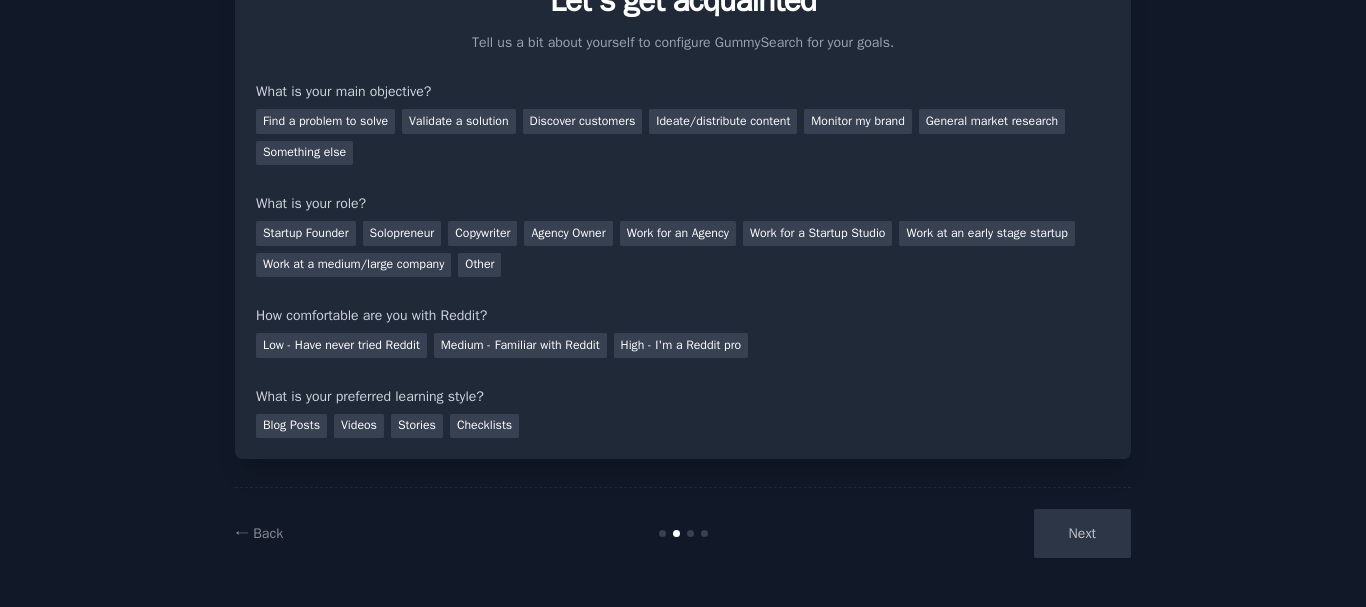 scroll, scrollTop: 109, scrollLeft: 0, axis: vertical 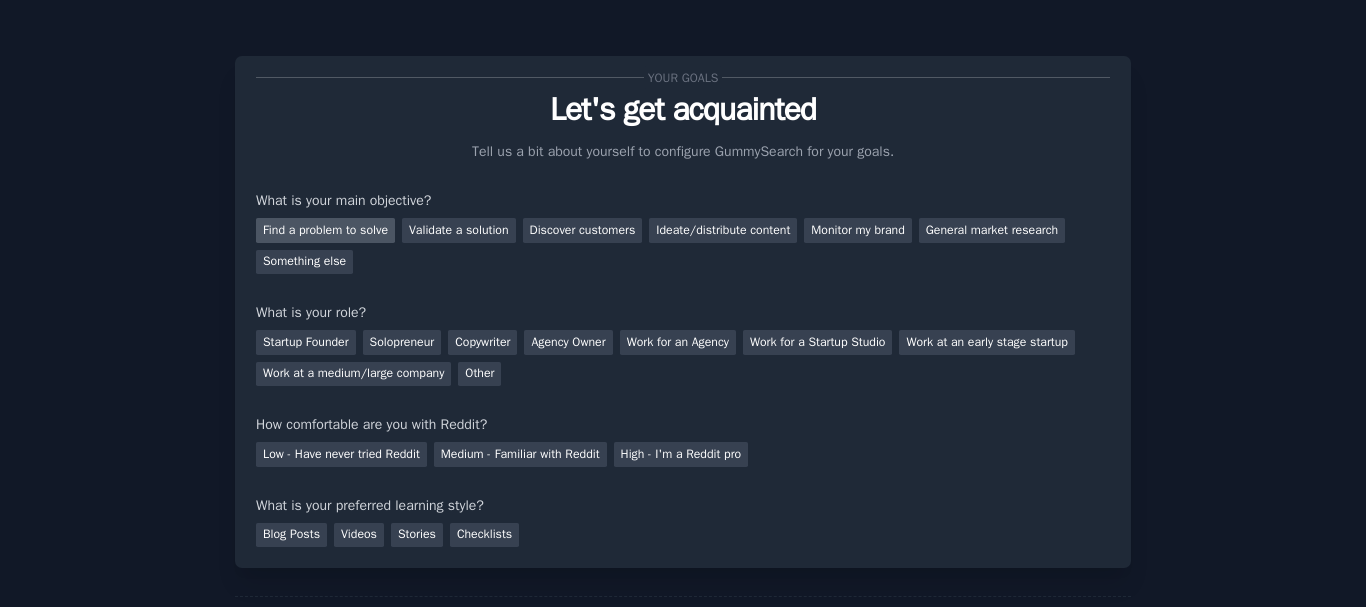 click on "Find a problem to solve" at bounding box center [325, 230] 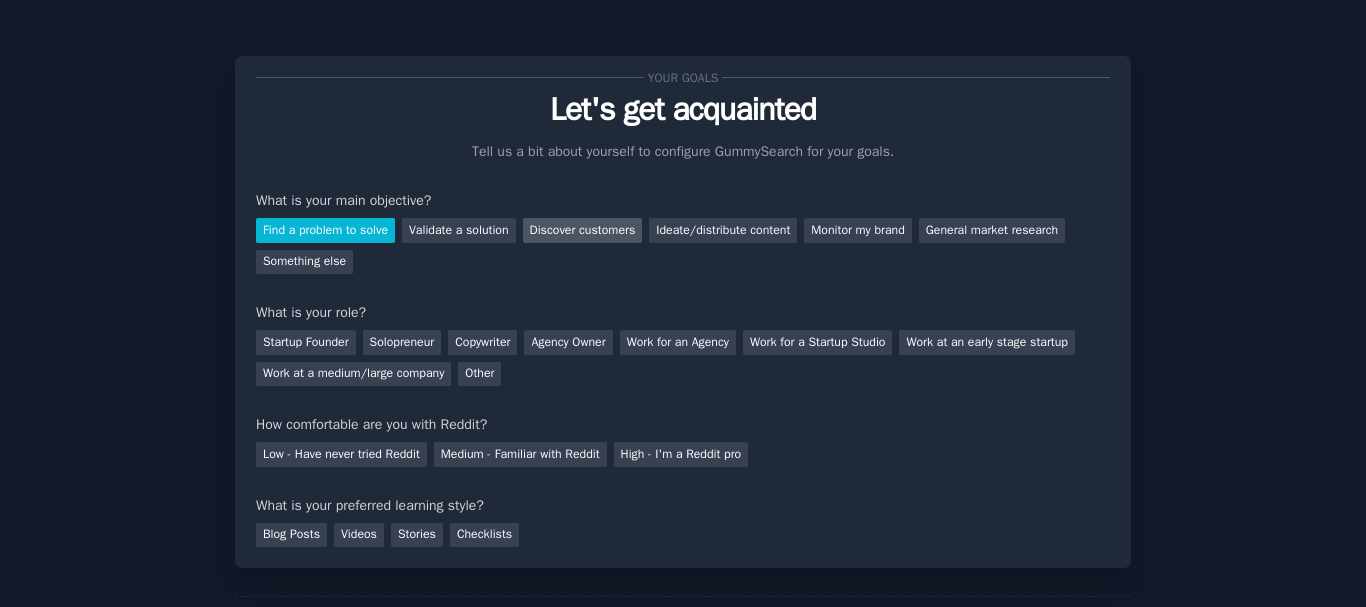 click on "Discover customers" at bounding box center [583, 230] 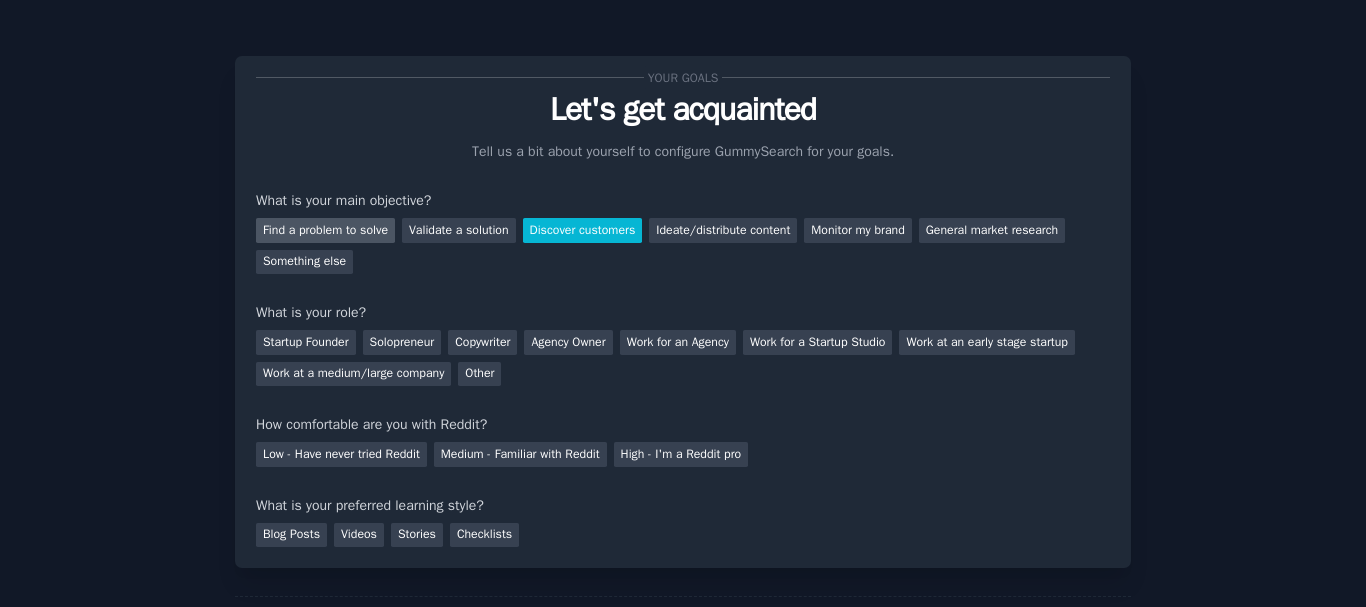 click on "Find a problem to solve" at bounding box center [325, 230] 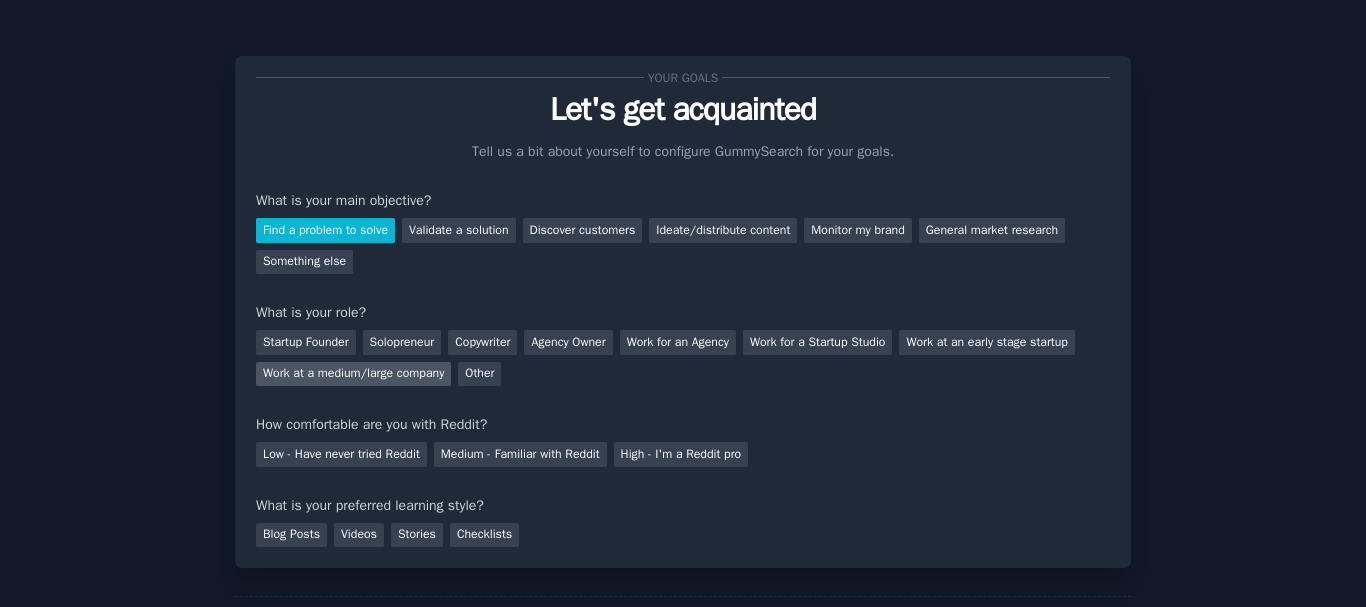 click on "Work at a medium/large company" at bounding box center (353, 374) 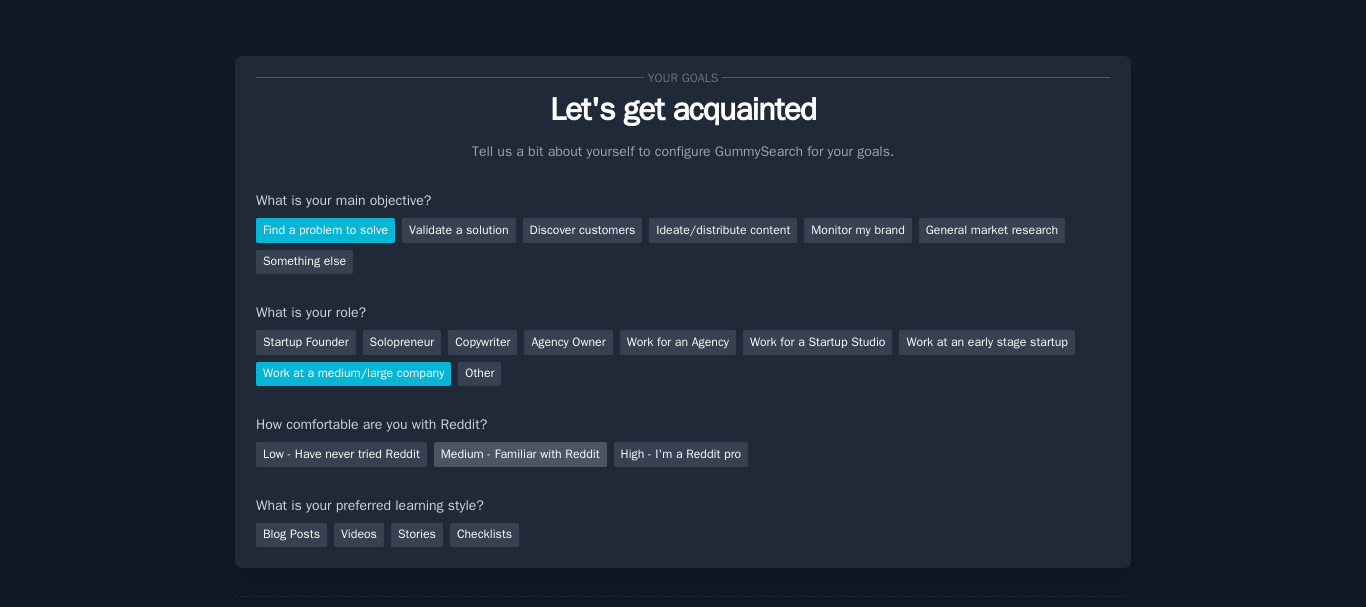 click on "Medium - Familiar with Reddit" at bounding box center [520, 454] 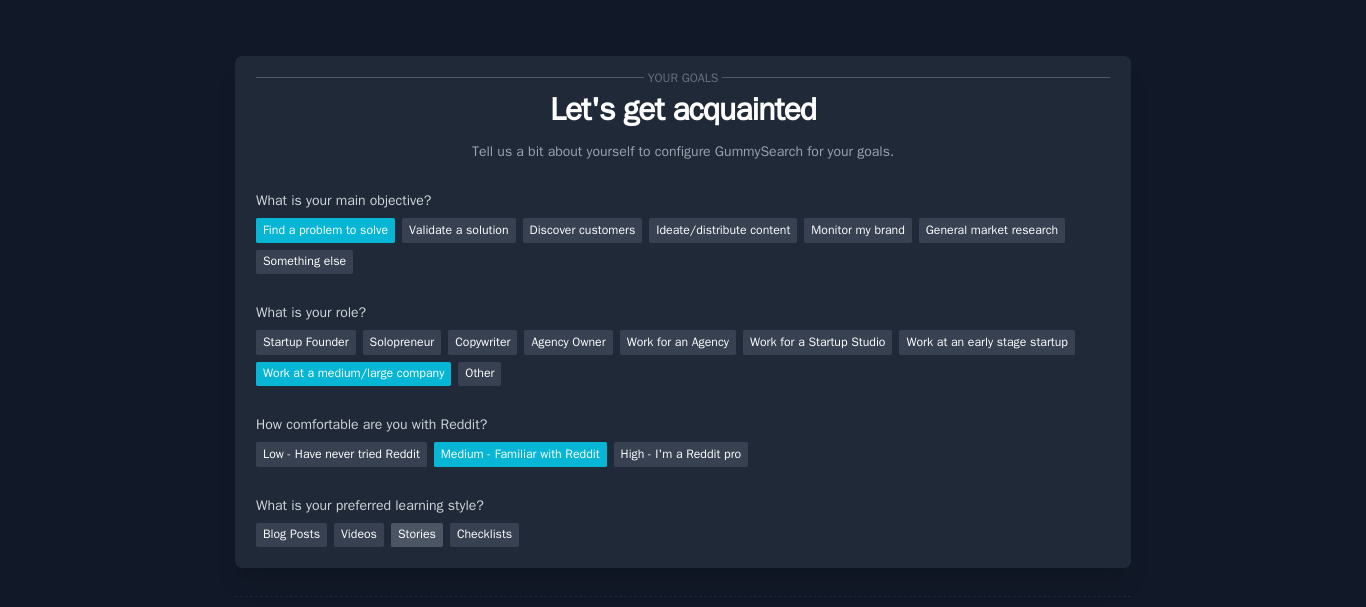 click on "Stories" at bounding box center [417, 535] 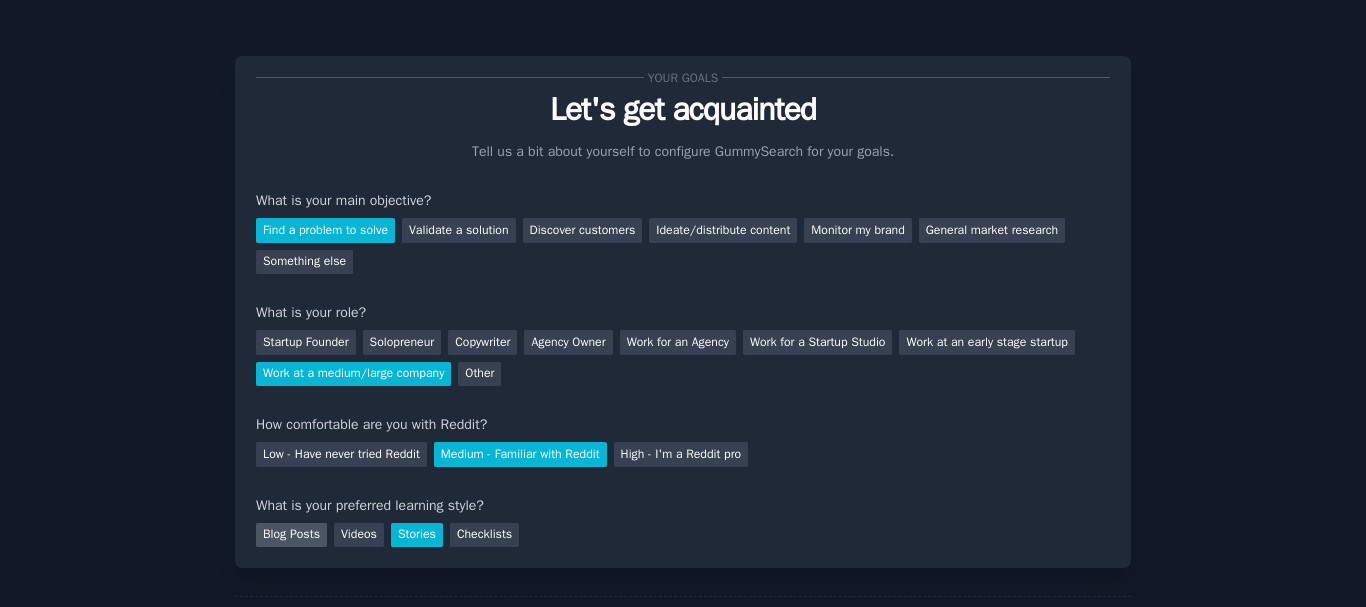 click on "Blog Posts" at bounding box center [291, 535] 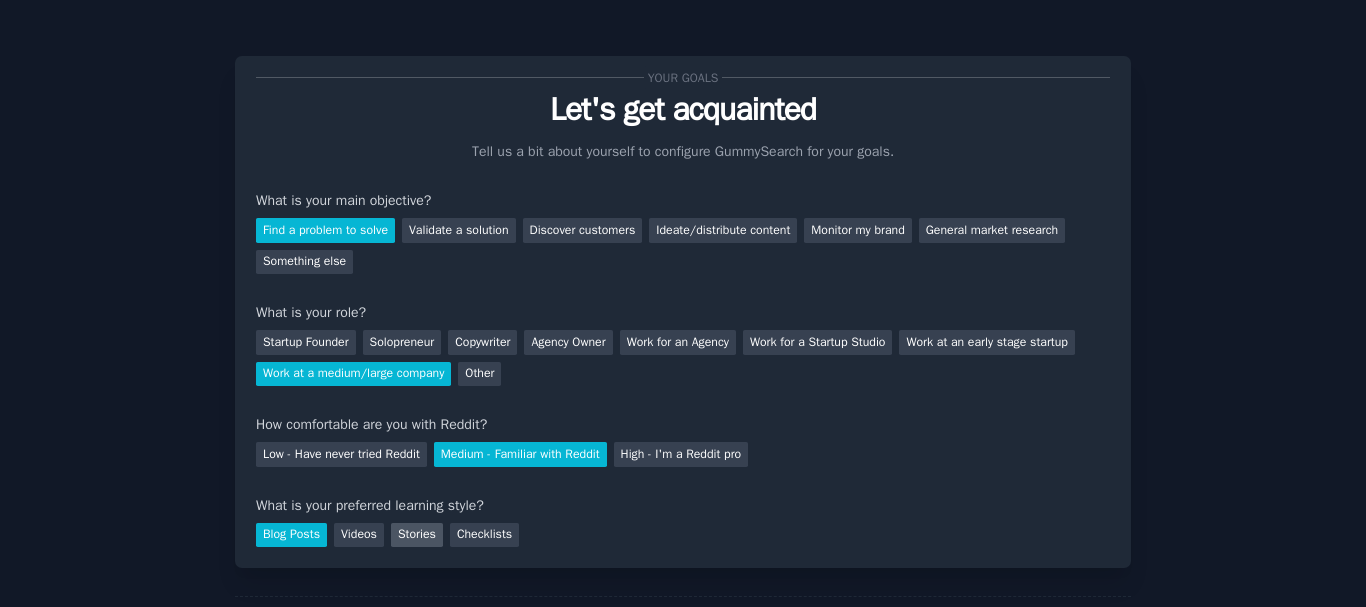 click on "Stories" at bounding box center [417, 535] 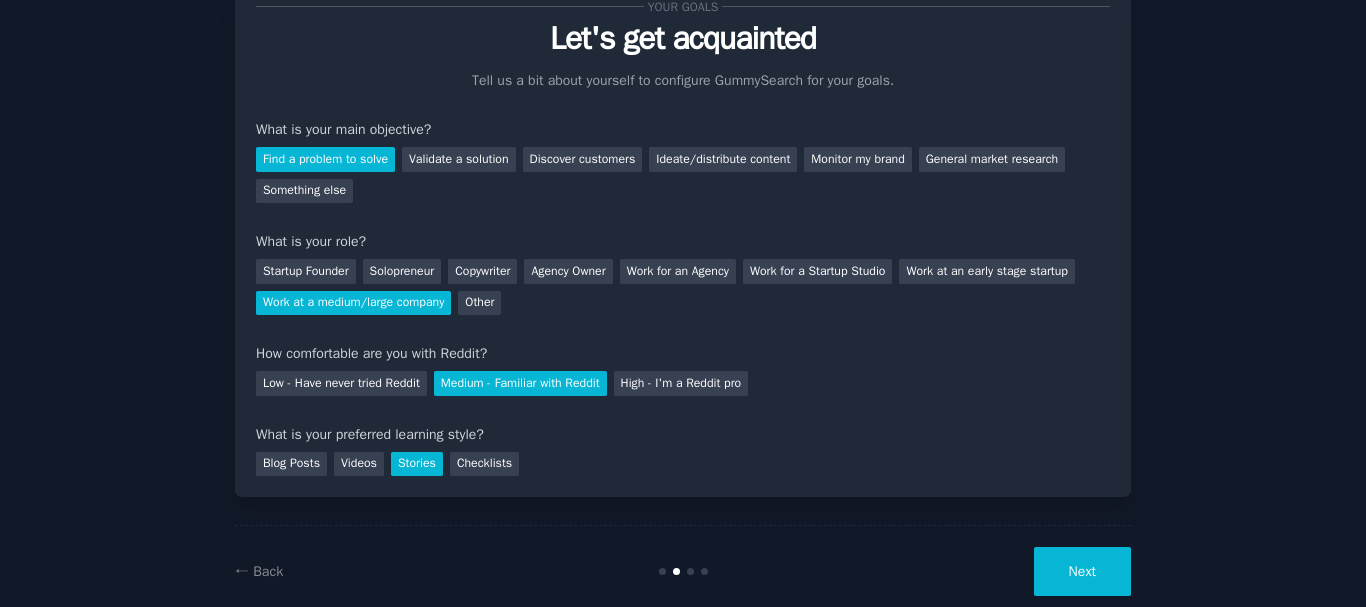 scroll, scrollTop: 109, scrollLeft: 0, axis: vertical 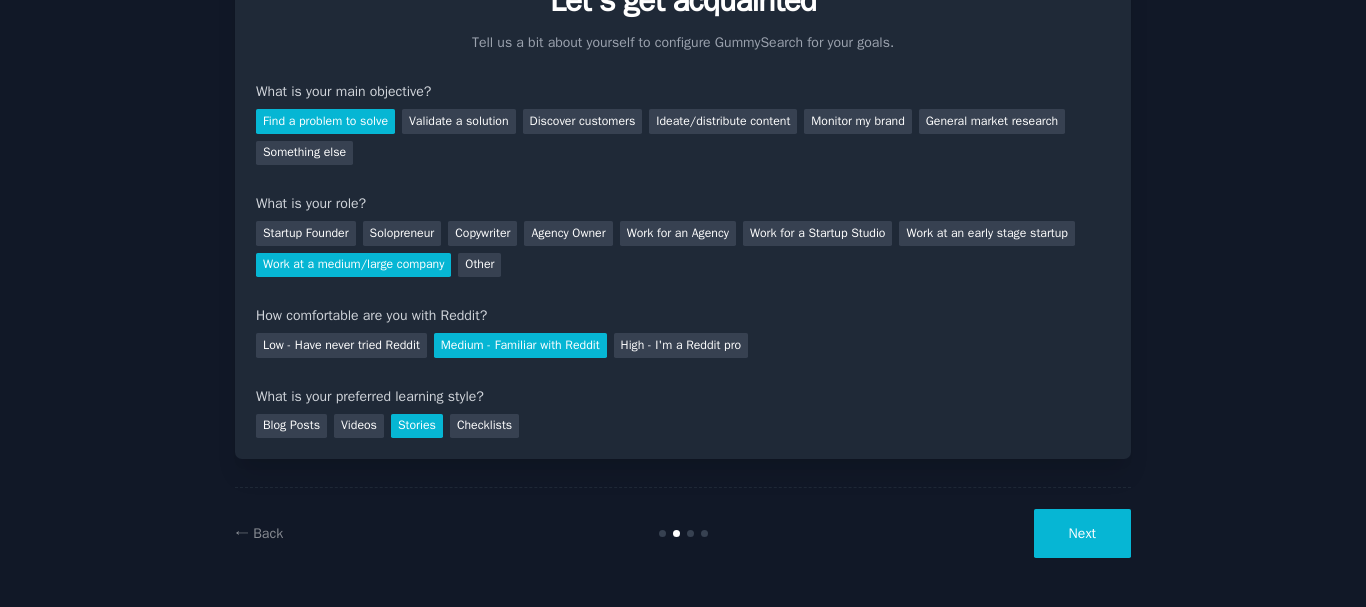 click on "Next" at bounding box center (1082, 533) 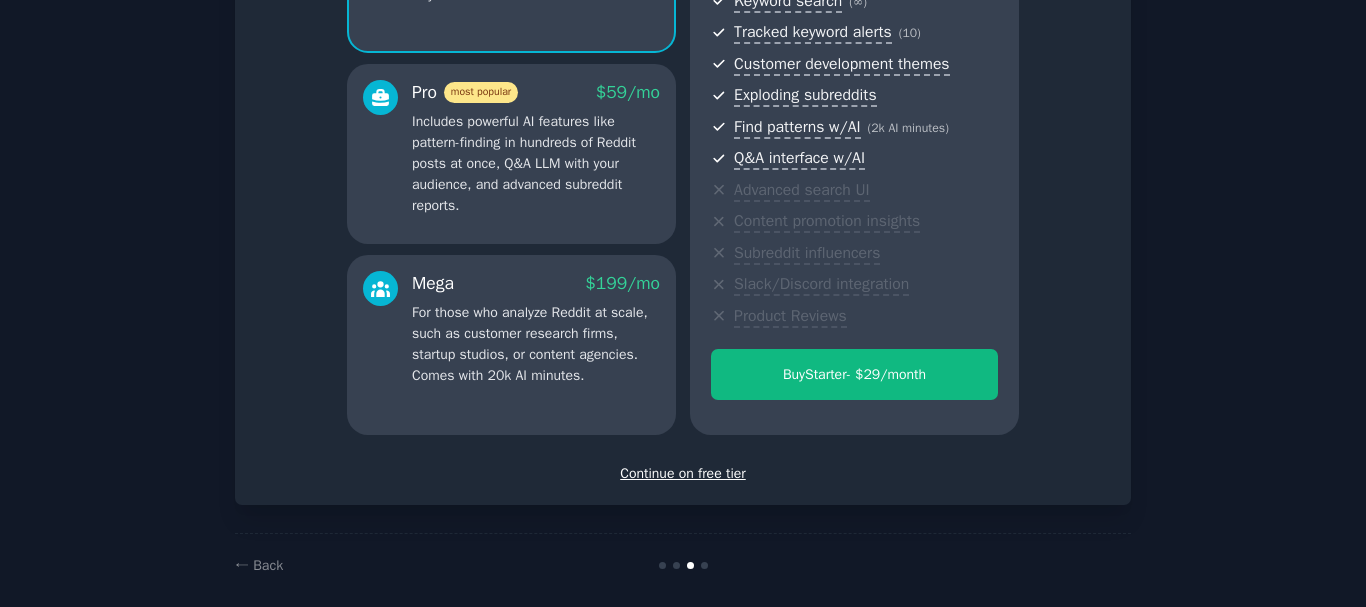 scroll, scrollTop: 324, scrollLeft: 0, axis: vertical 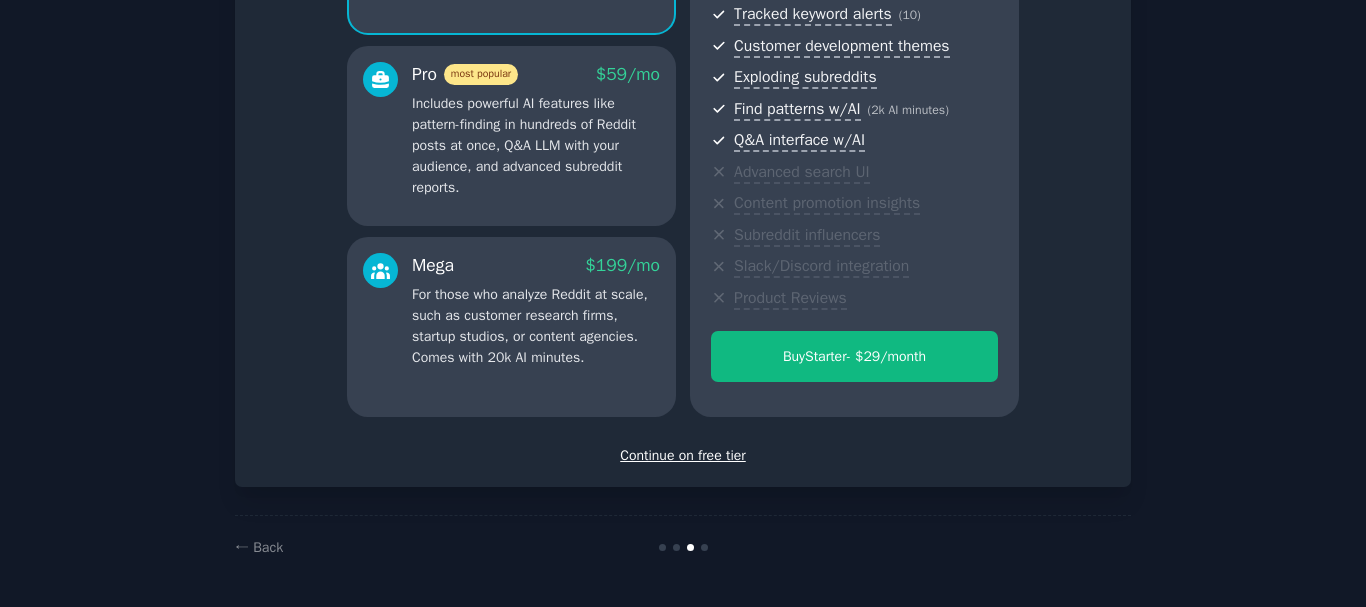 click on "Continue on free tier" at bounding box center (683, 455) 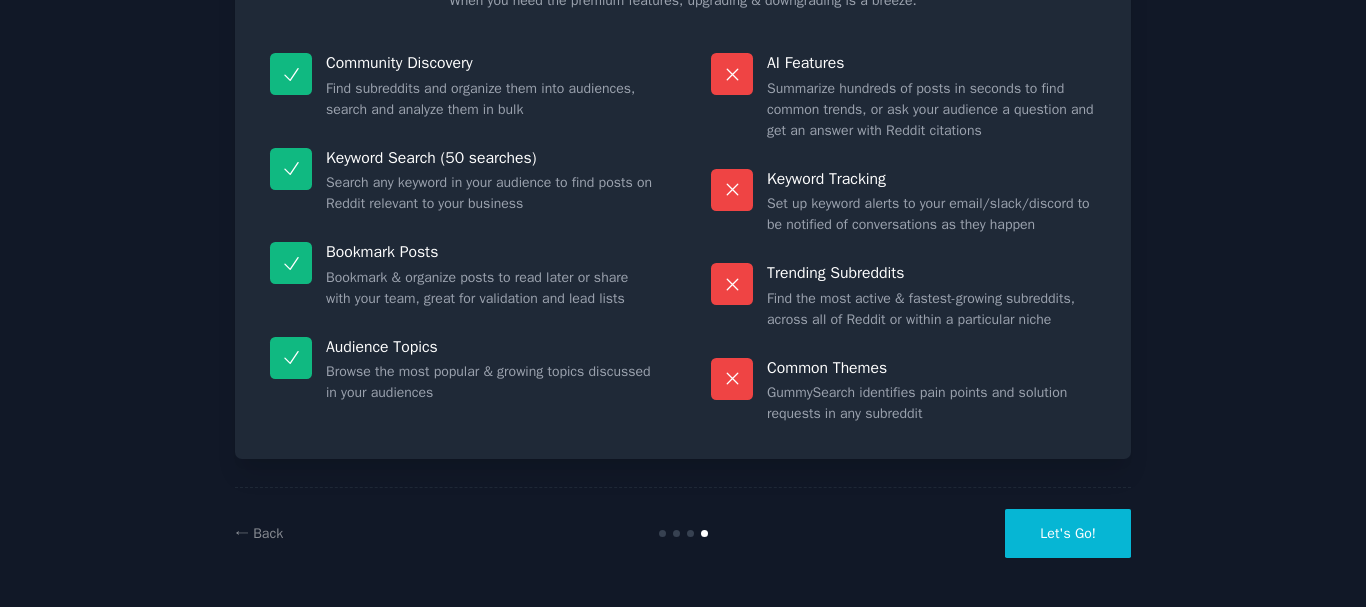 click on "Let's Go!" at bounding box center (1068, 533) 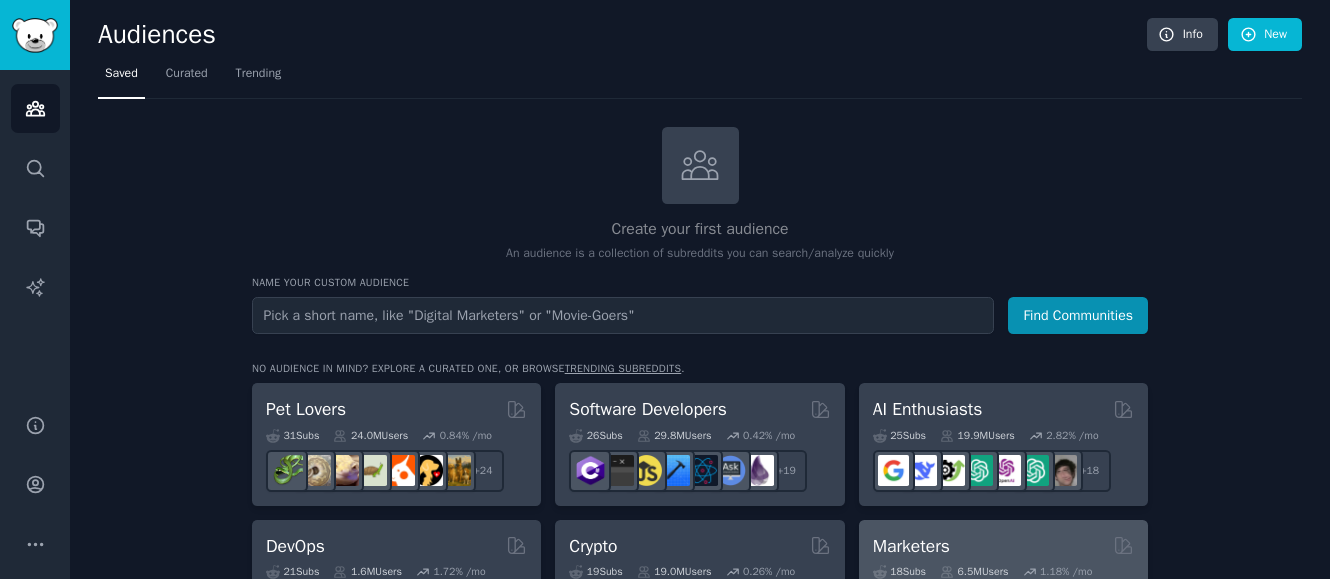 click on "Marketers" at bounding box center (911, 546) 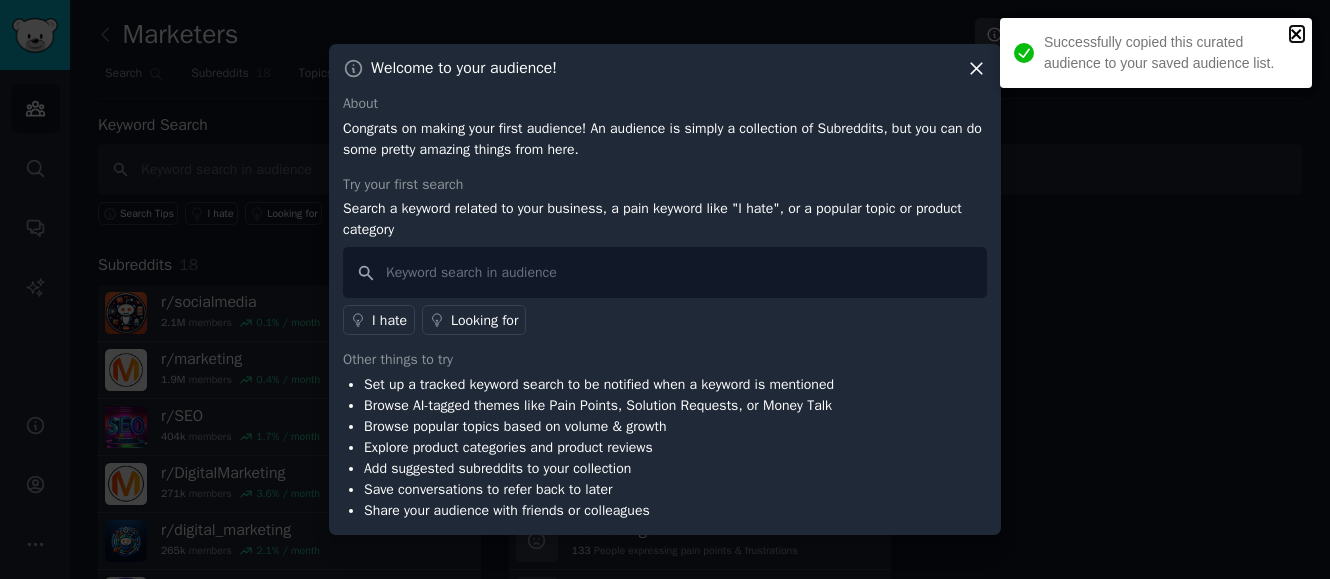 click 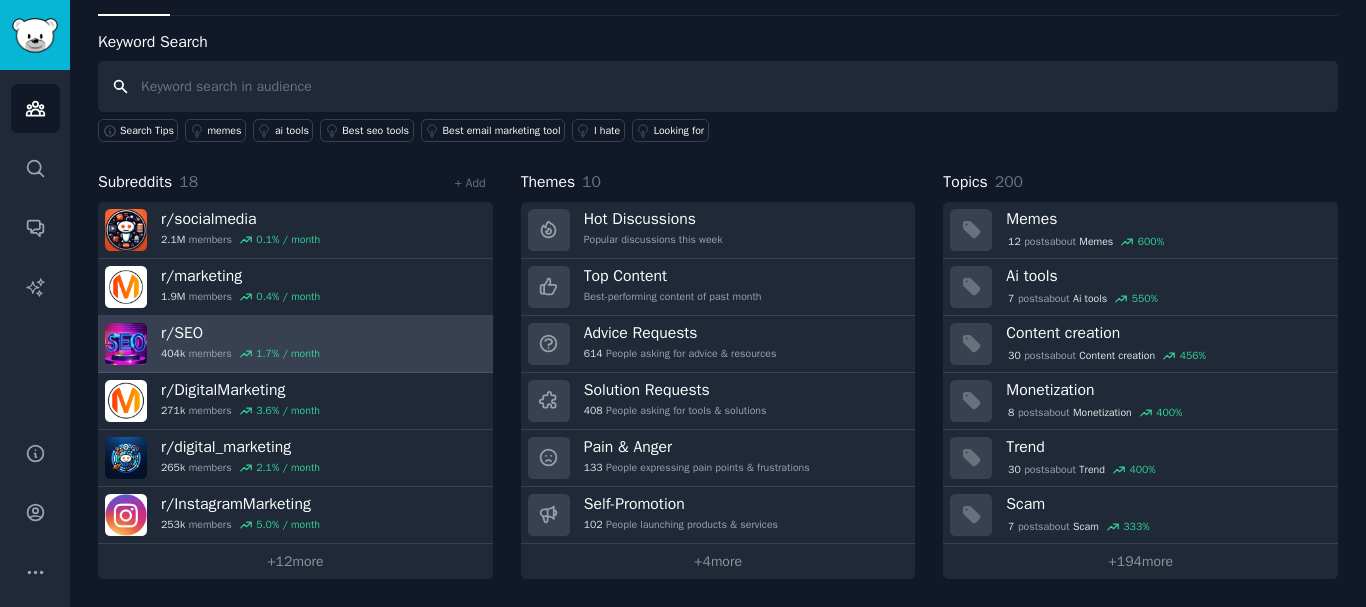 scroll, scrollTop: 0, scrollLeft: 0, axis: both 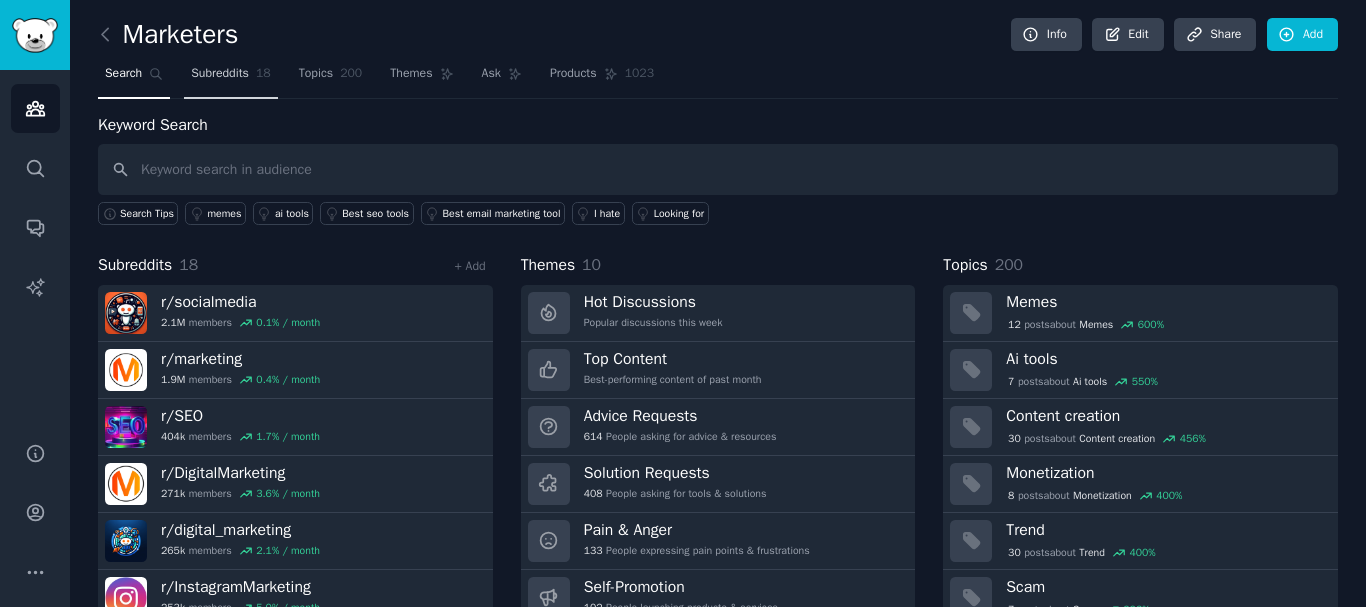 click on "Subreddits" at bounding box center (220, 74) 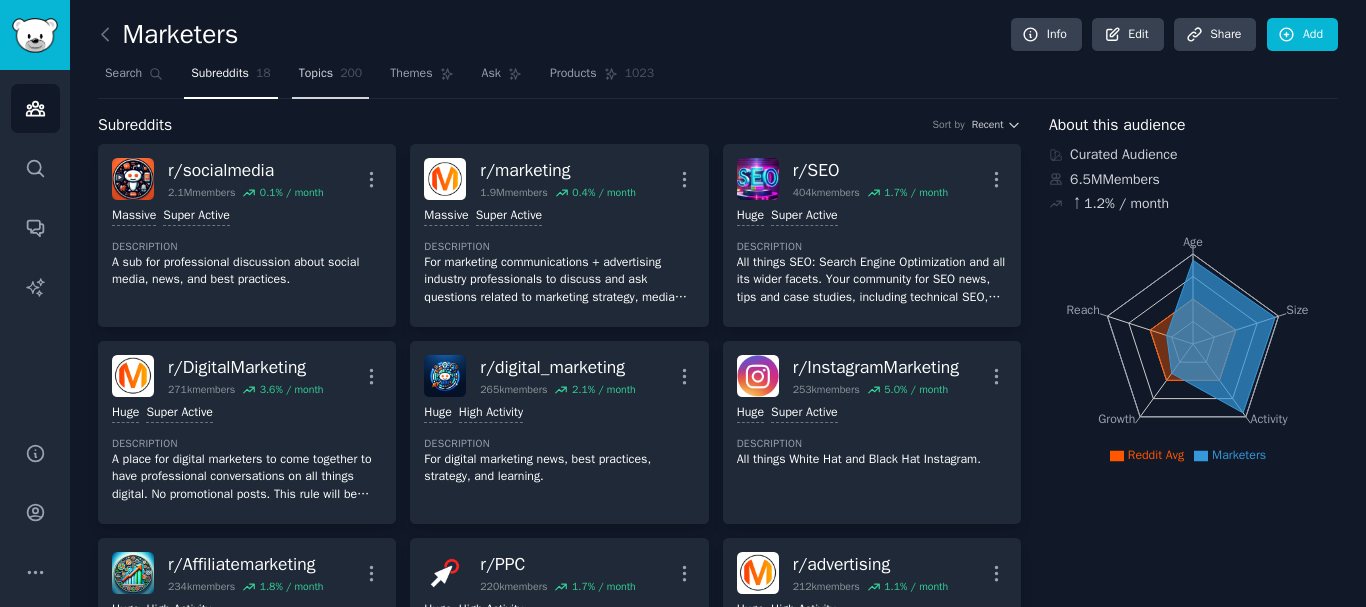 click on "Topics" at bounding box center (316, 74) 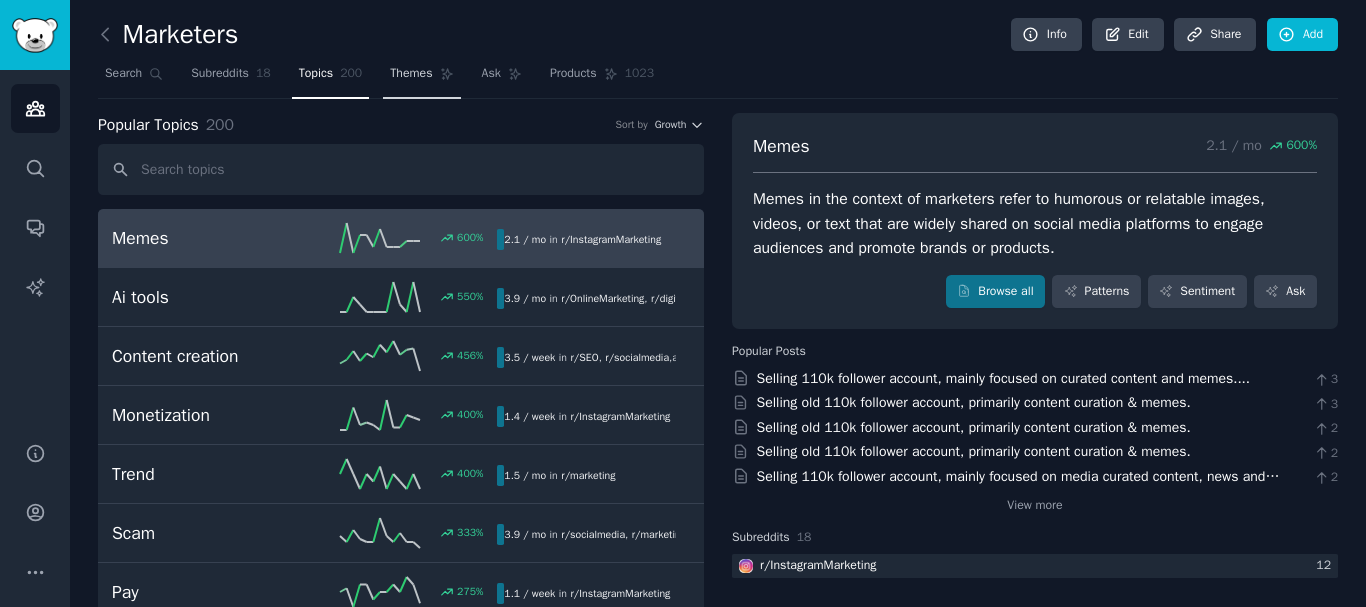 click on "Themes" at bounding box center (421, 78) 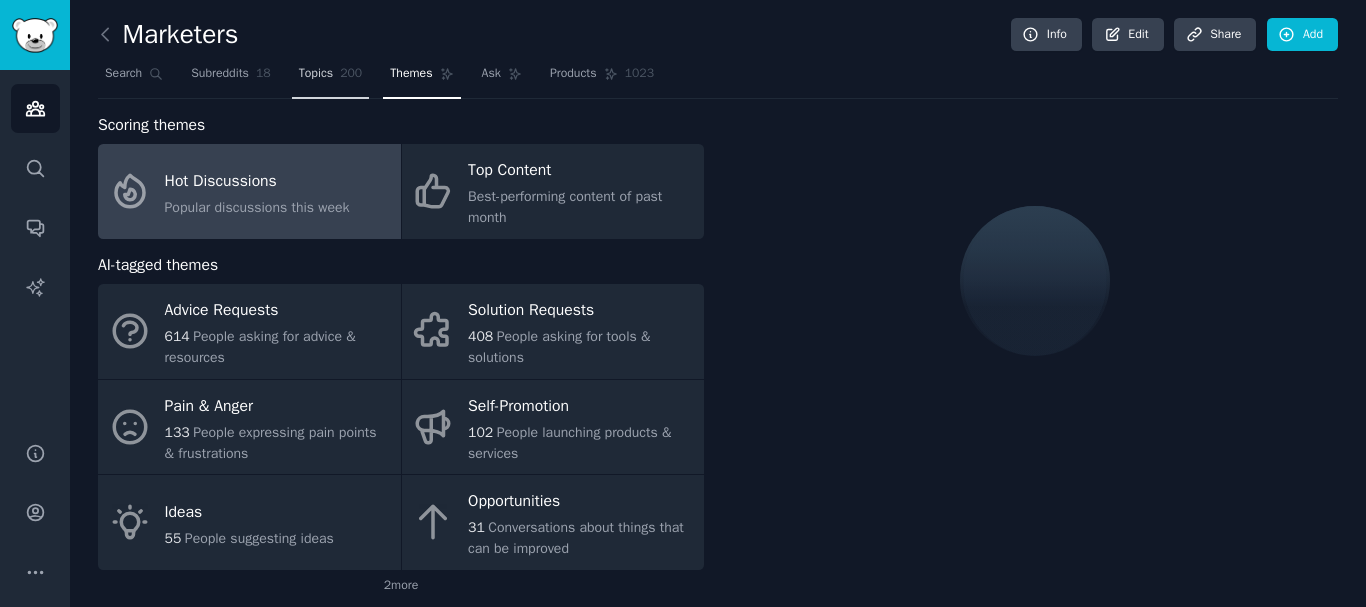 click on "Topics 200" at bounding box center (331, 78) 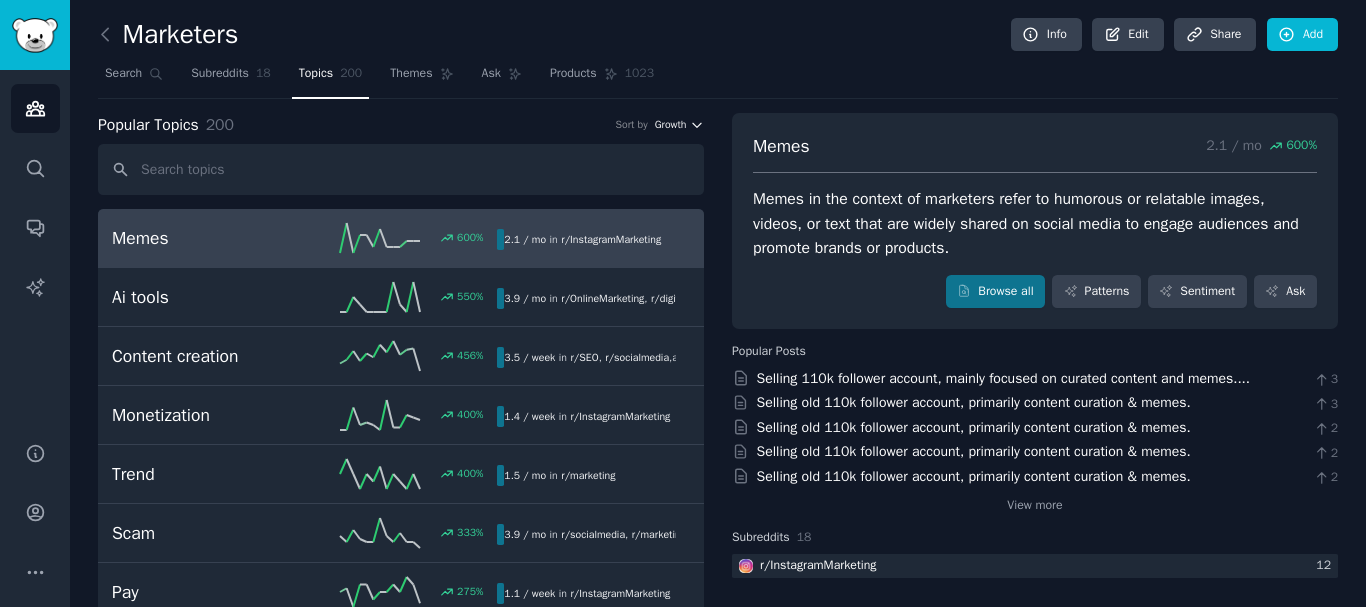 click 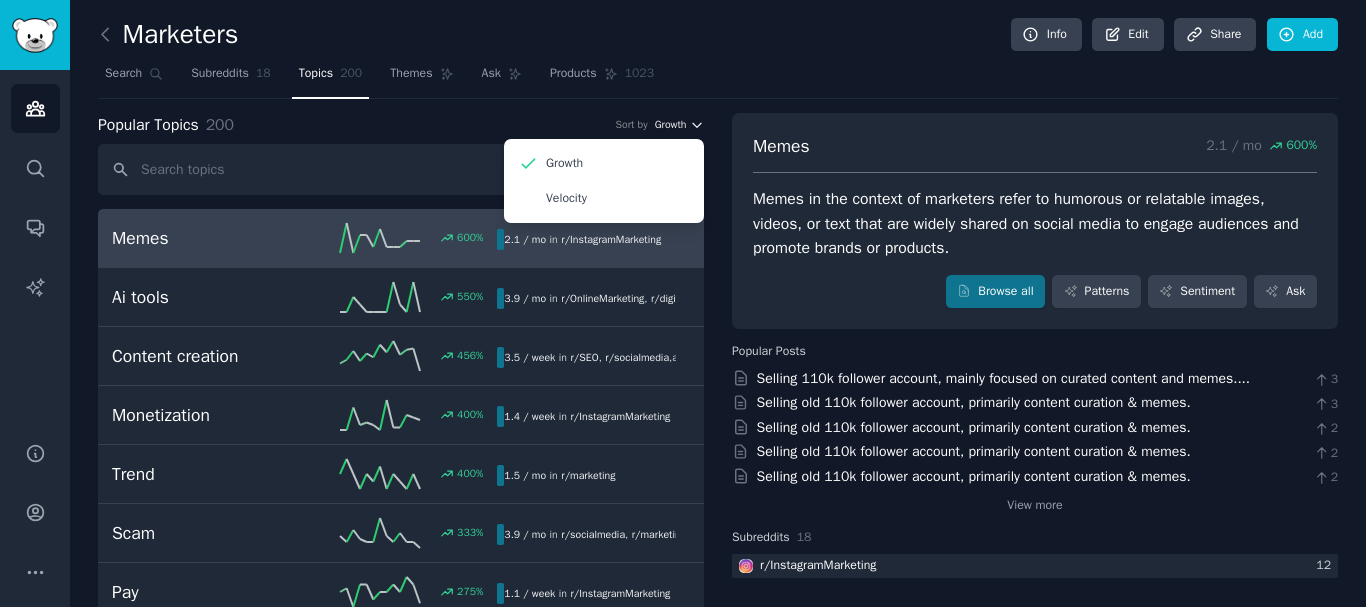 click 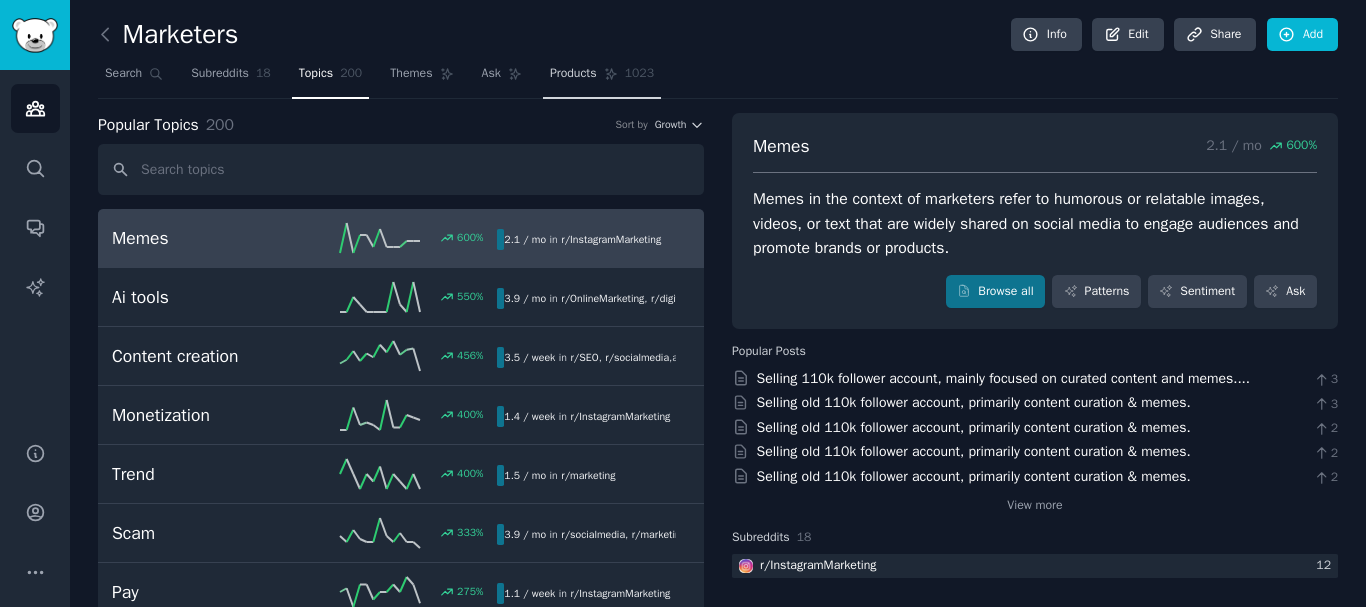 click on "Products" at bounding box center (573, 74) 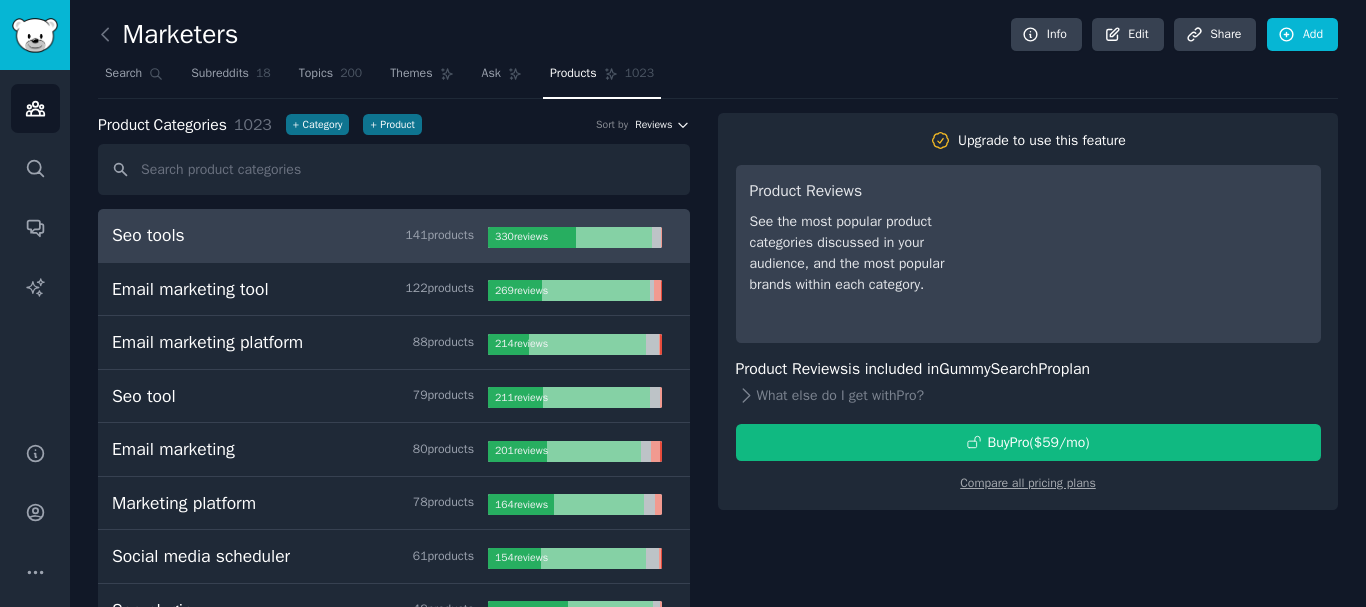 click 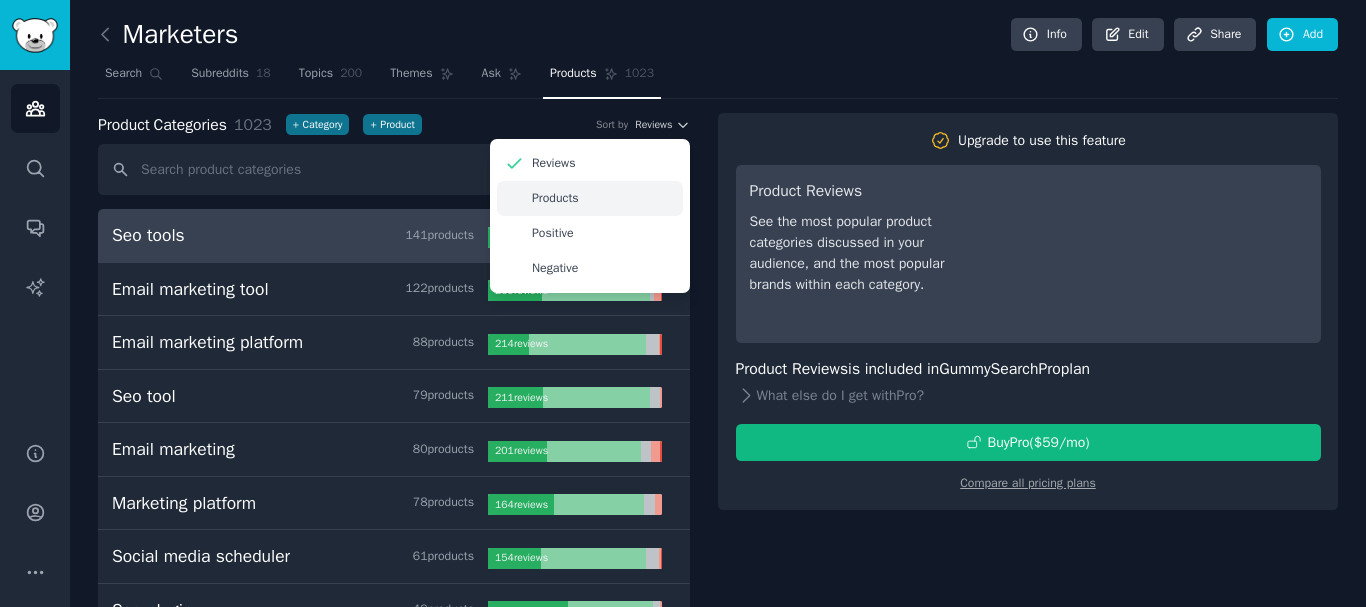 click on "Products" at bounding box center [590, 198] 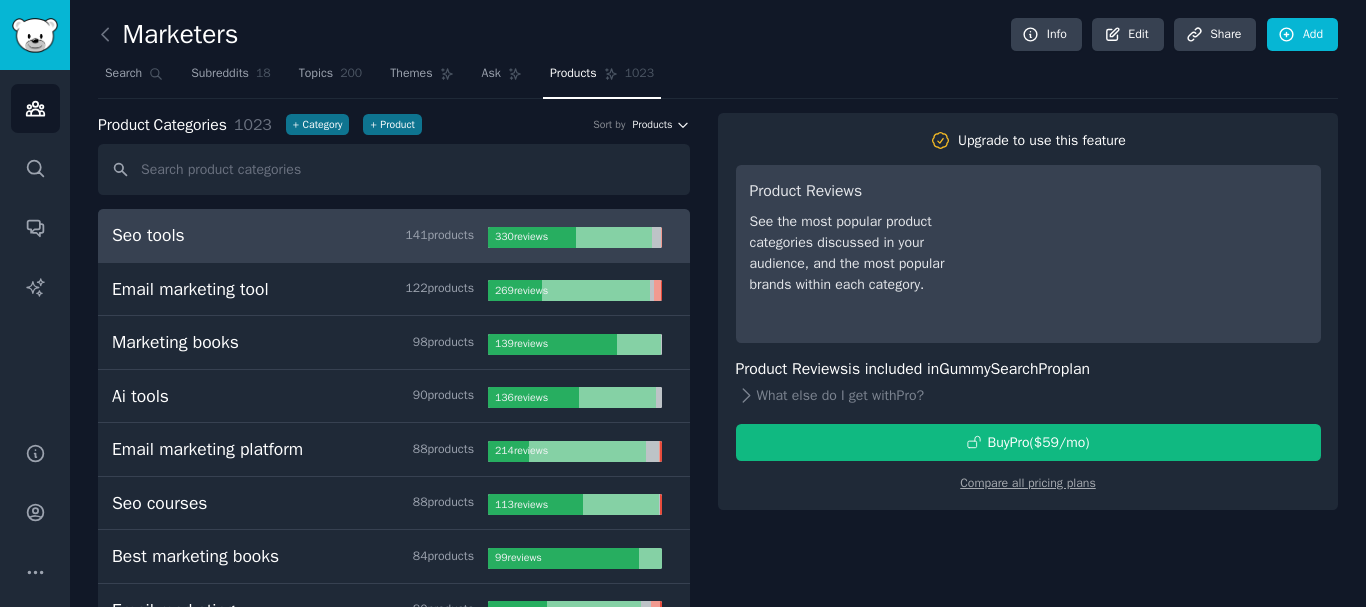 click 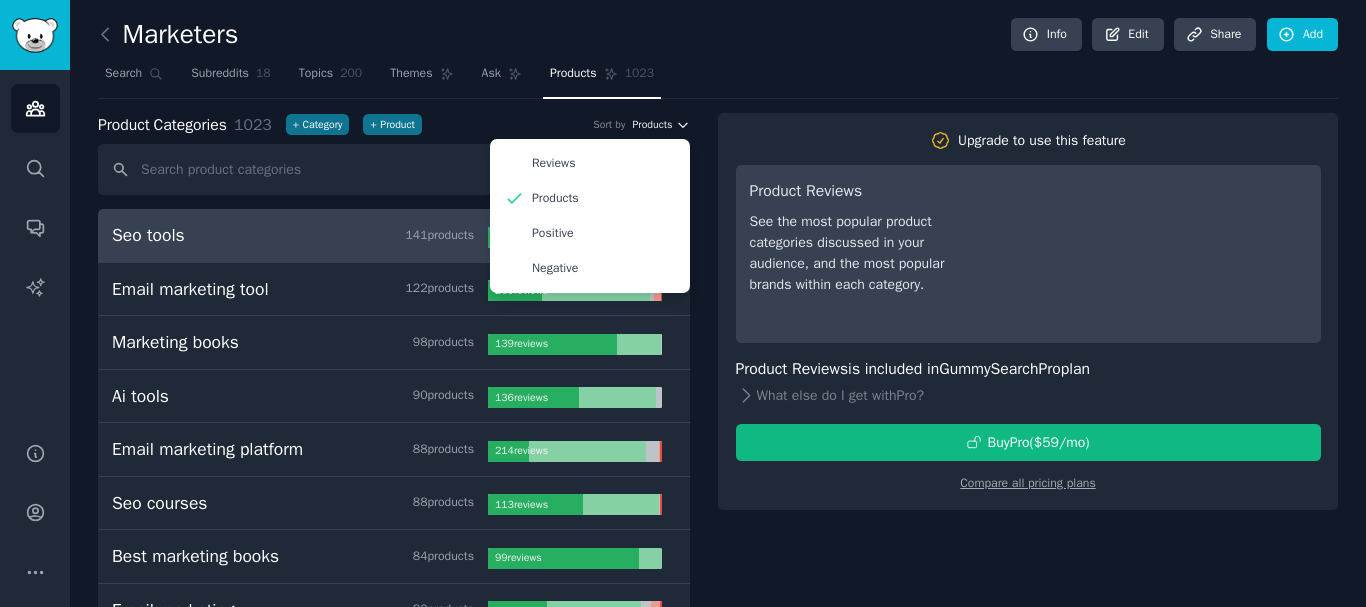 click 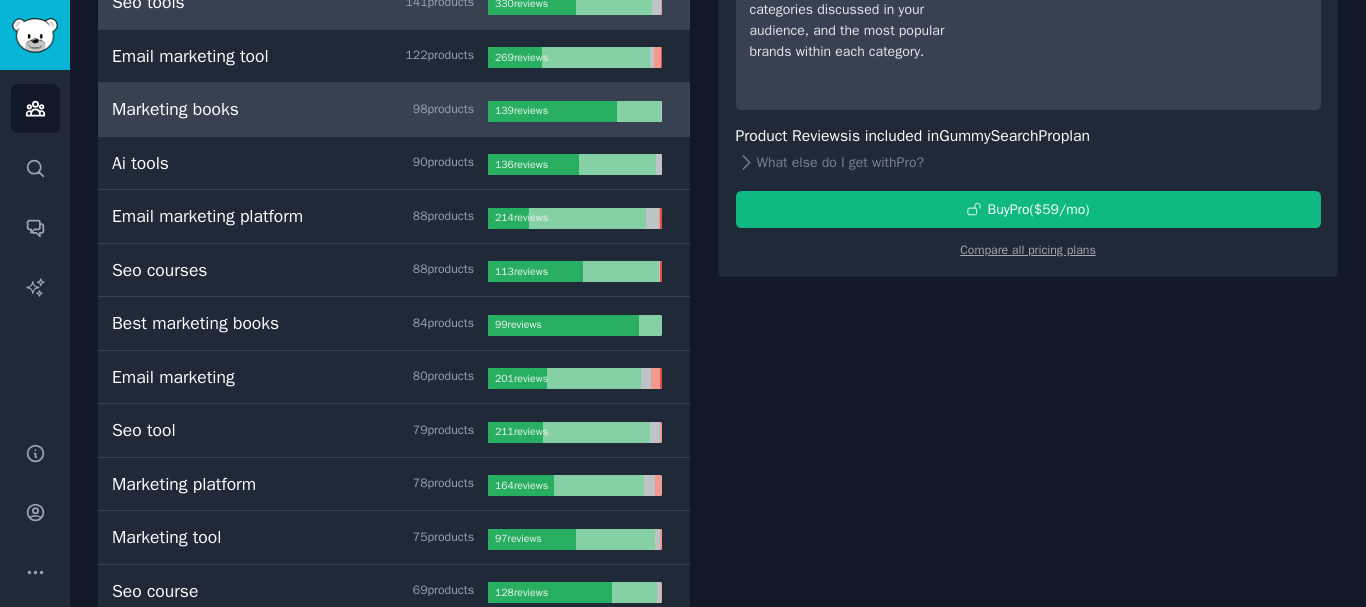 scroll, scrollTop: 0, scrollLeft: 0, axis: both 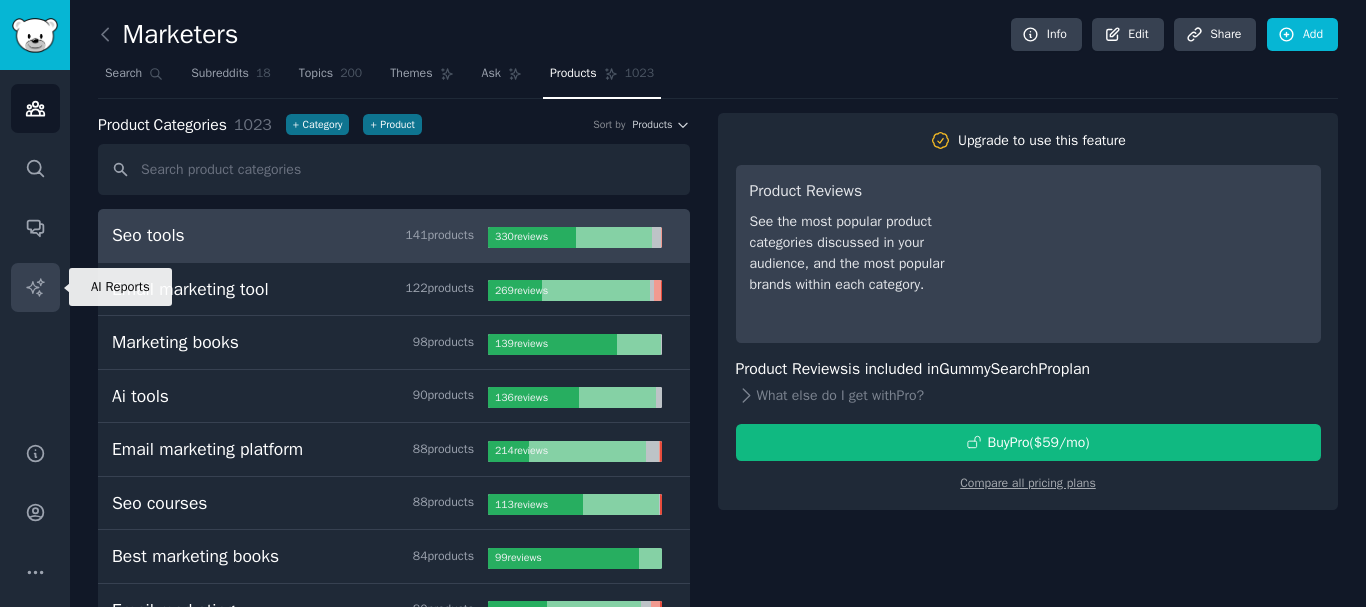 click on "AI Reports" at bounding box center [35, 287] 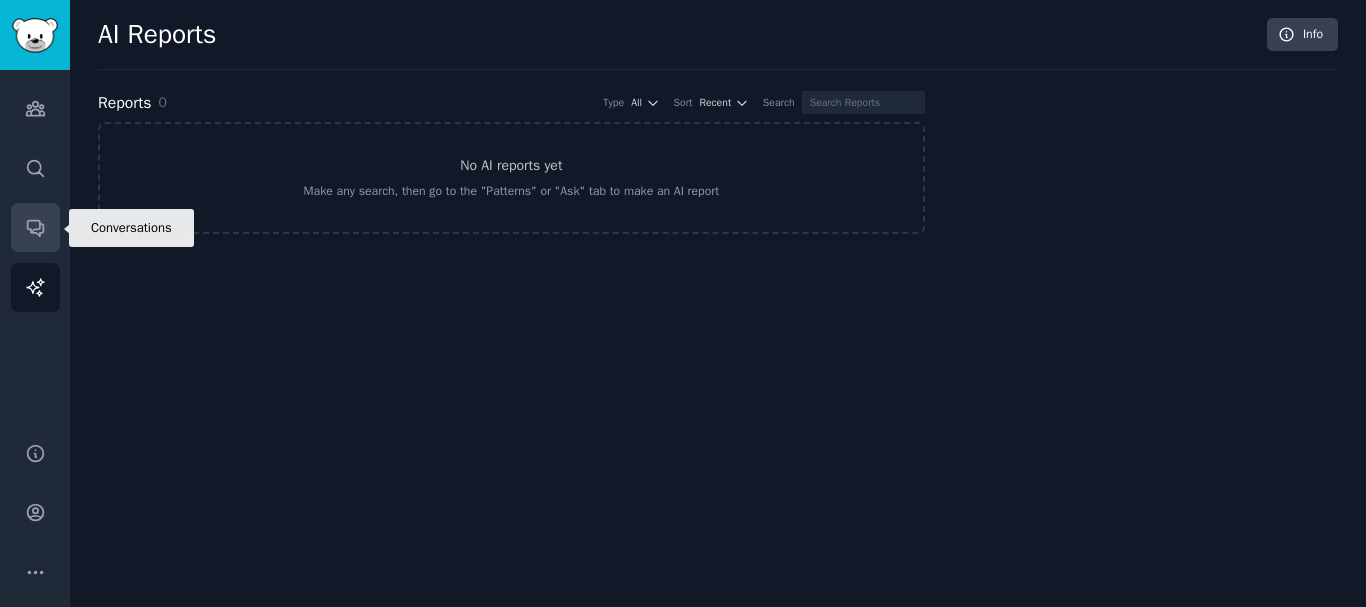 click on "Conversations" at bounding box center (35, 227) 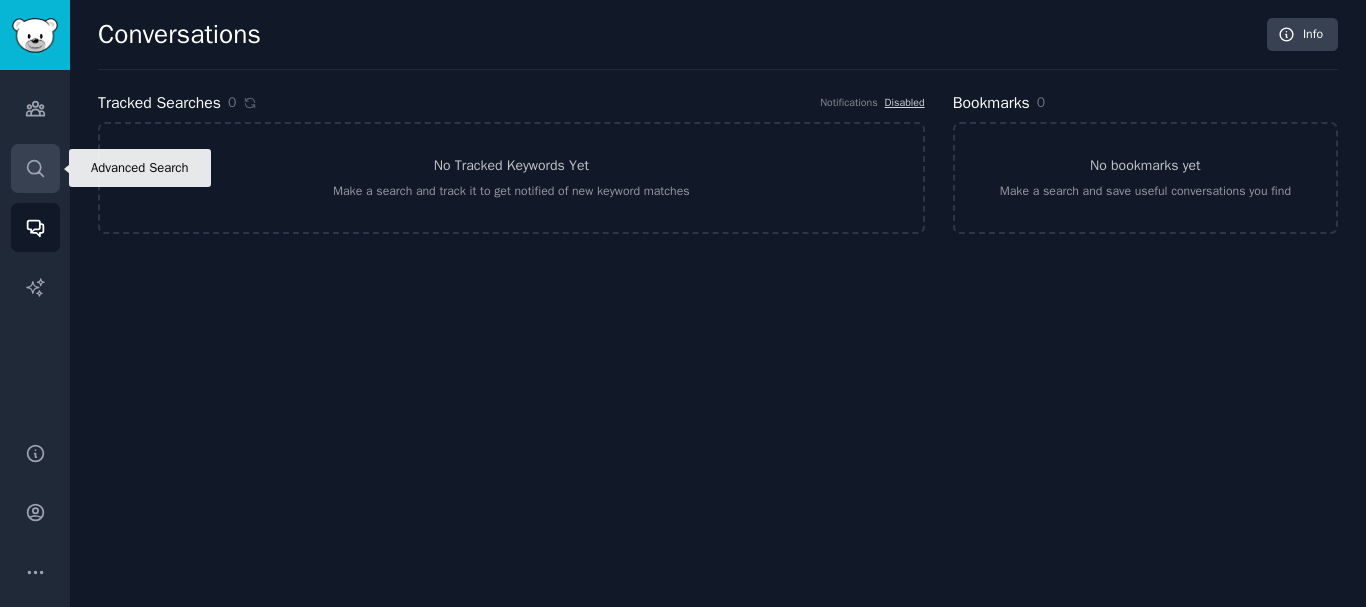 click on "Search" at bounding box center [35, 168] 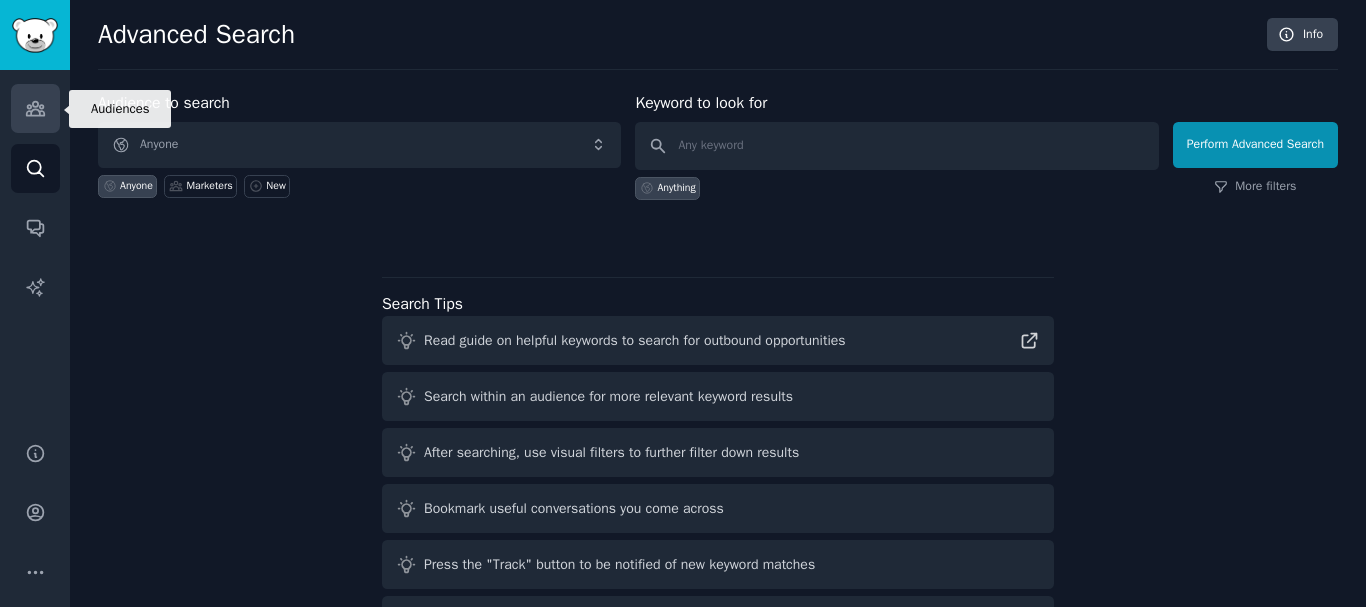 click 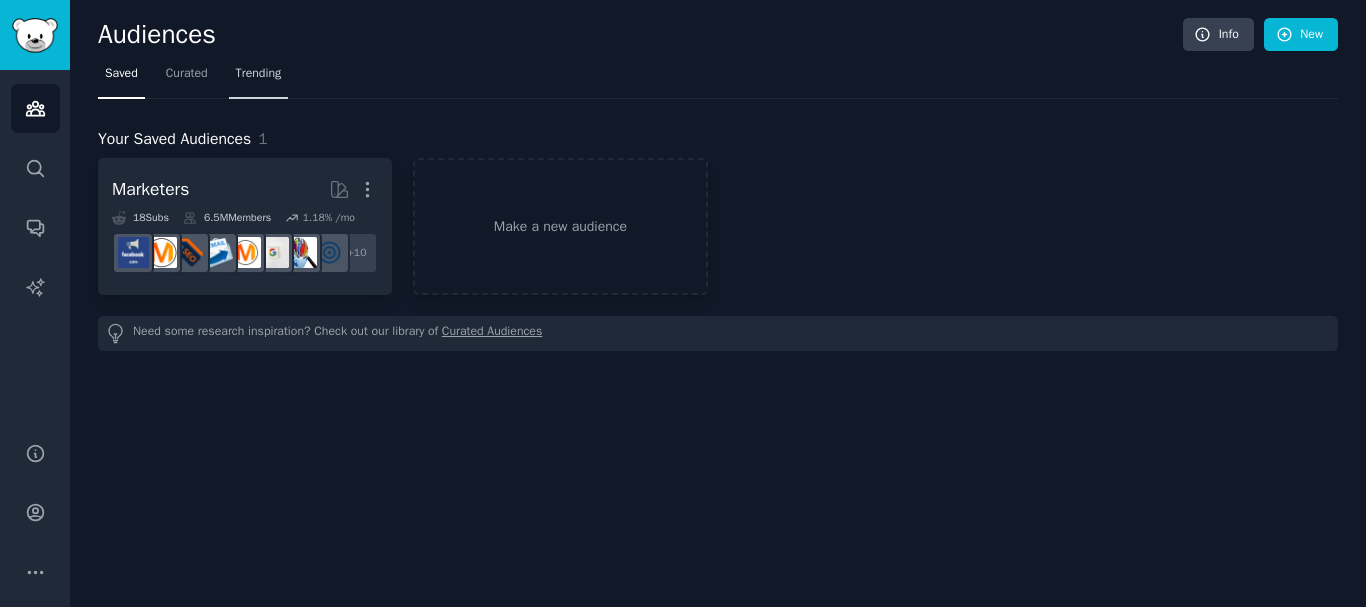 click on "Trending" at bounding box center [259, 74] 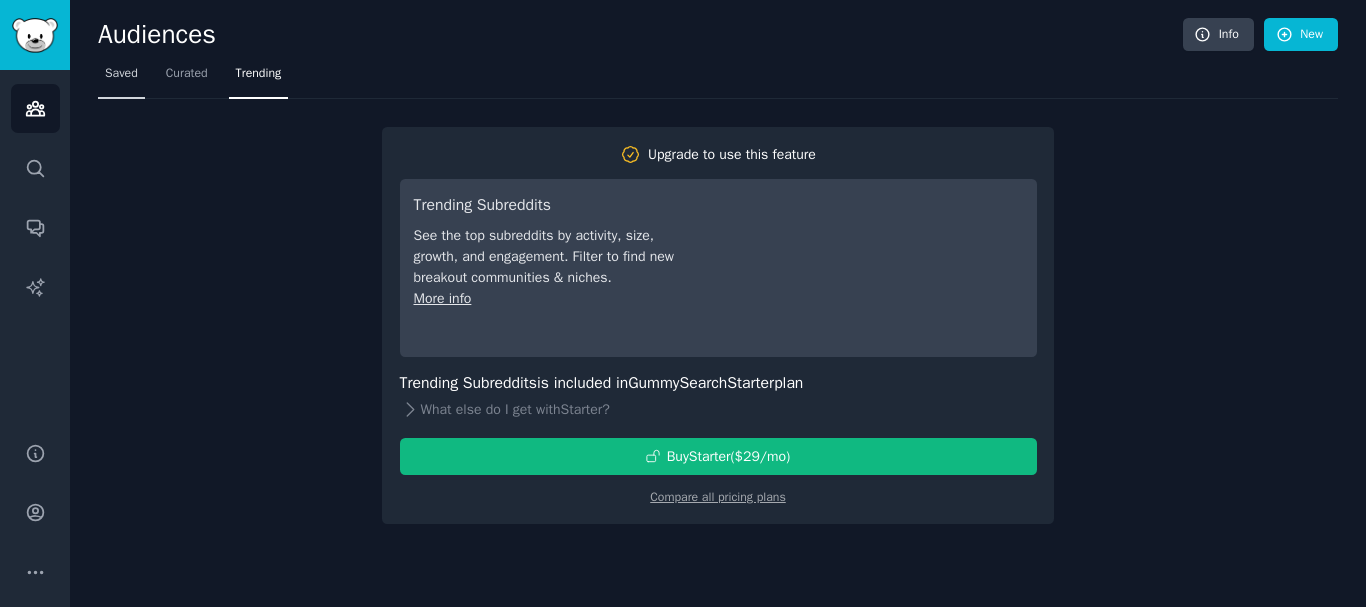 click on "Saved" at bounding box center (121, 74) 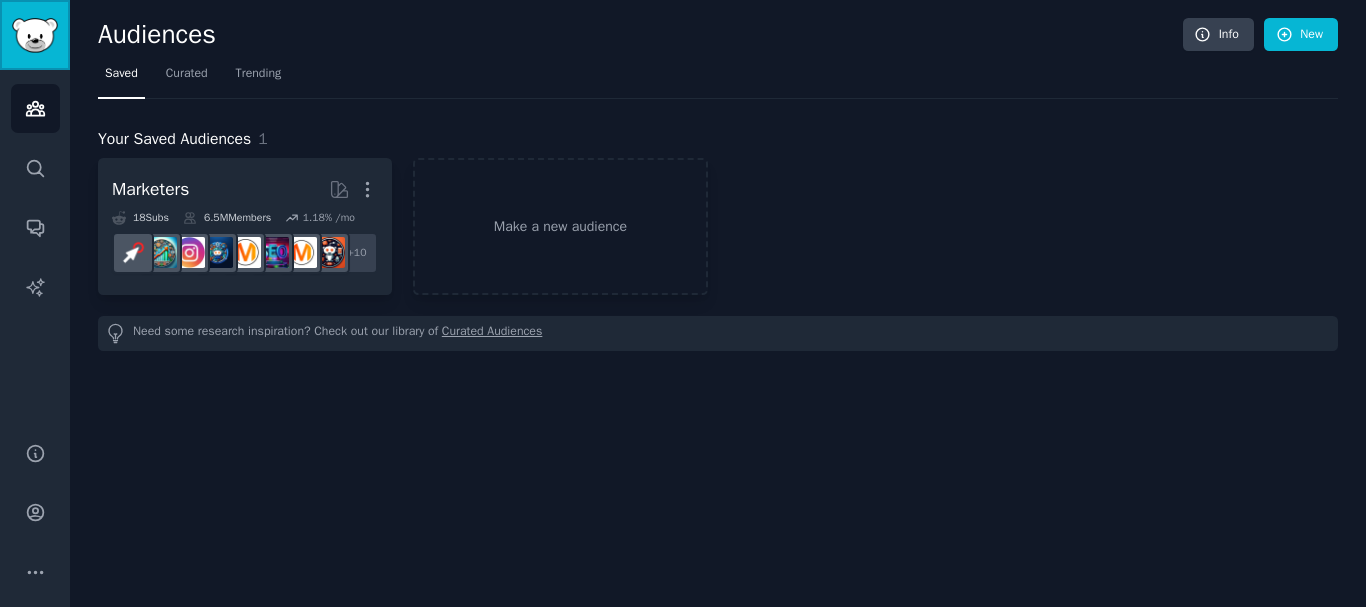 click at bounding box center (35, 35) 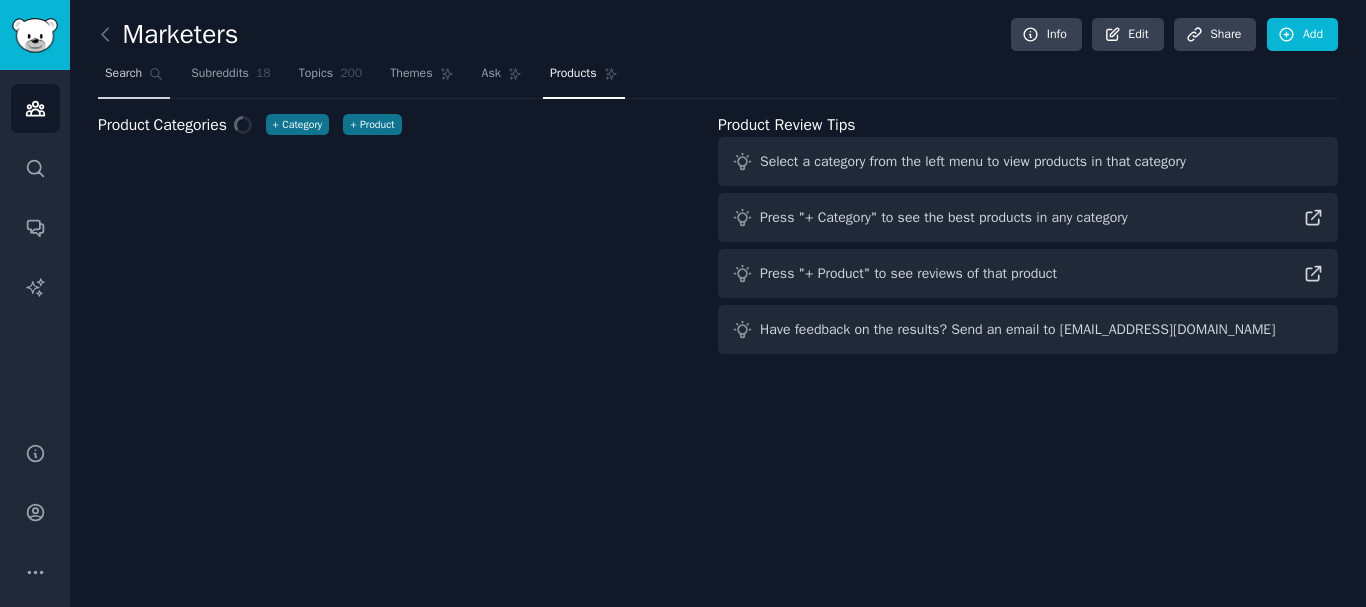 click on "Search" at bounding box center [123, 74] 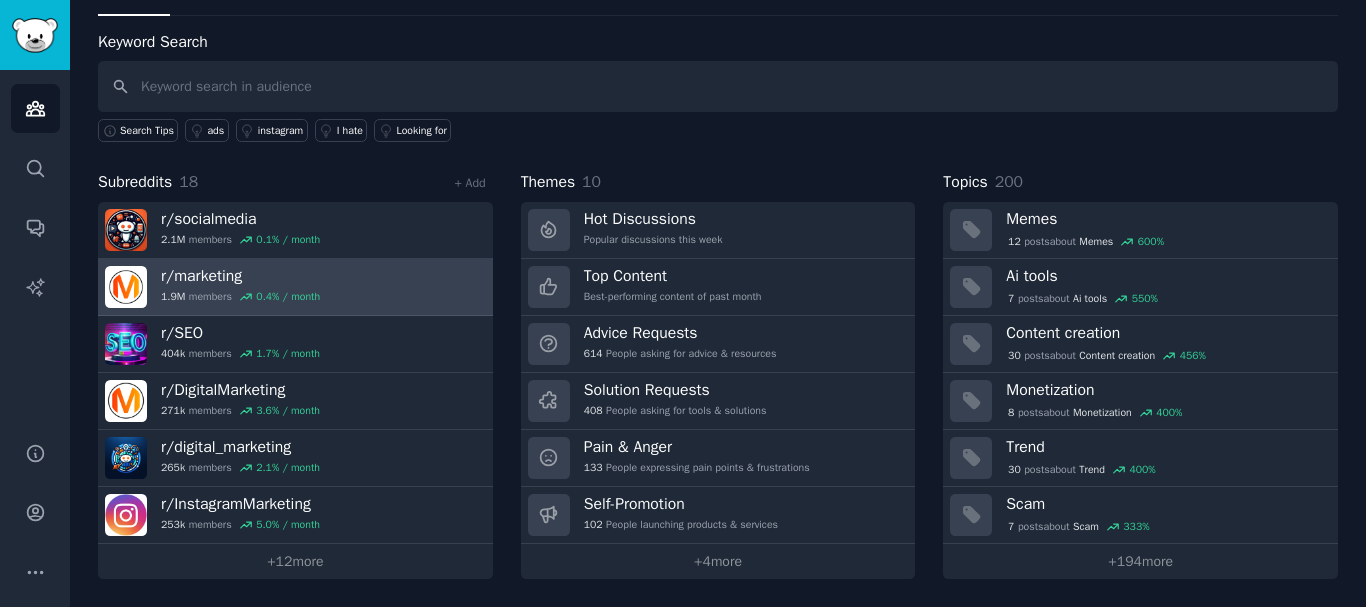 scroll, scrollTop: 0, scrollLeft: 0, axis: both 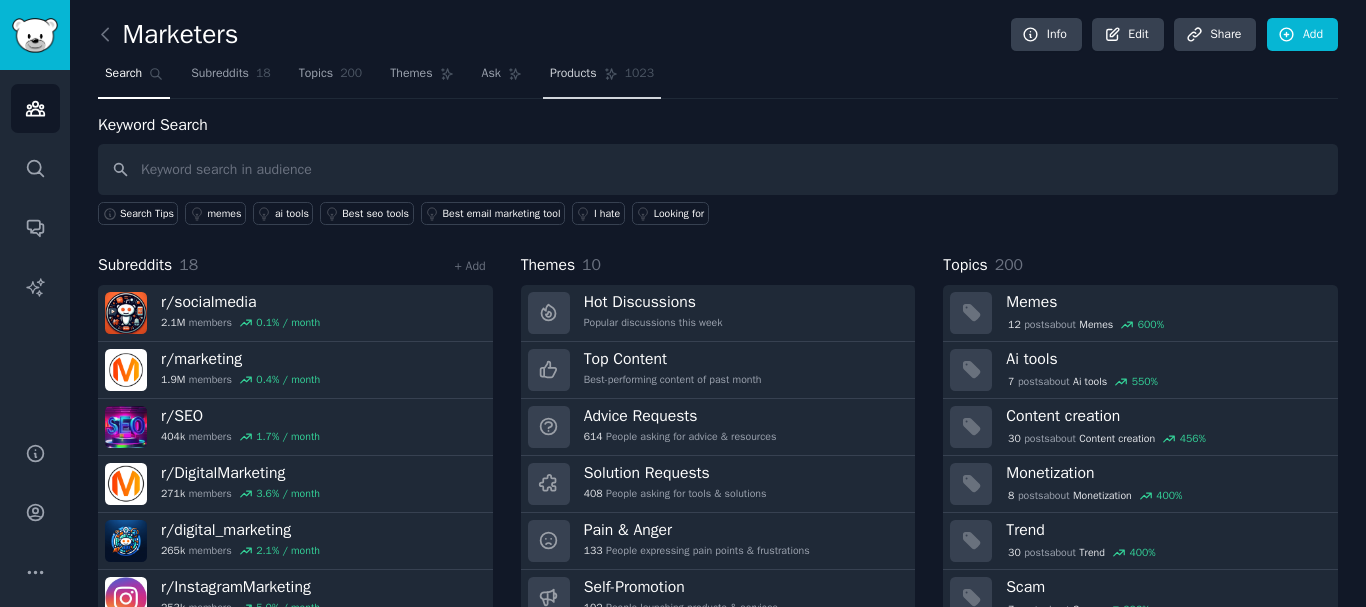 click on "Products 1023" at bounding box center (602, 78) 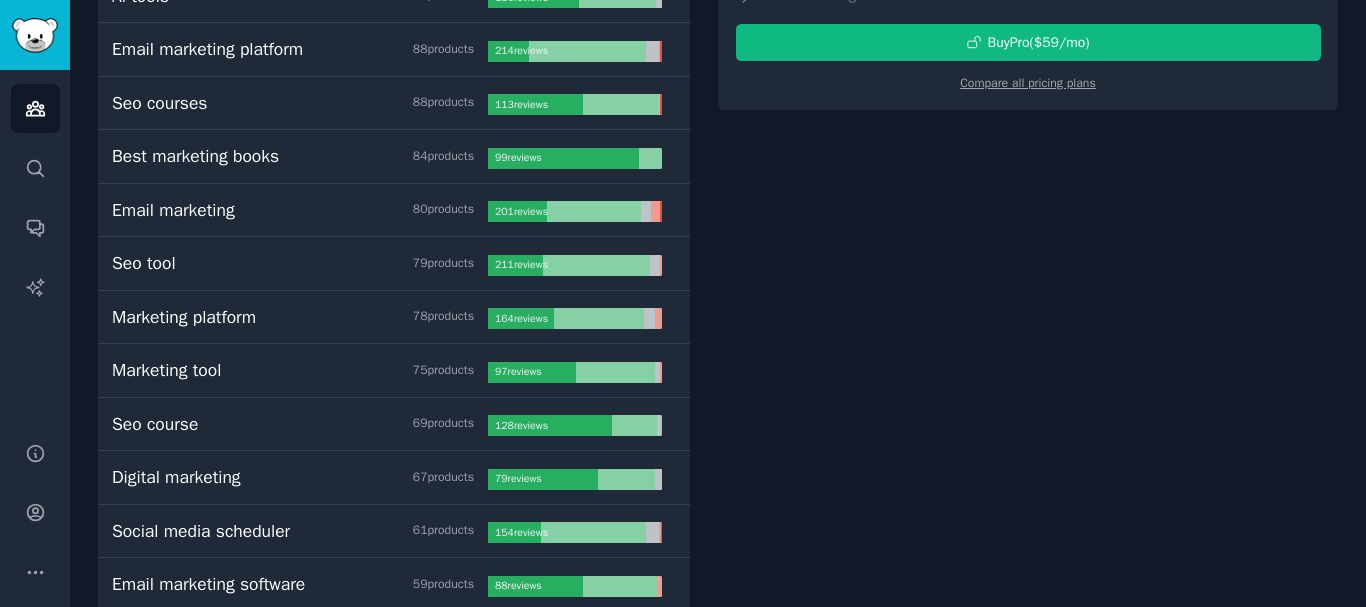 scroll, scrollTop: 467, scrollLeft: 0, axis: vertical 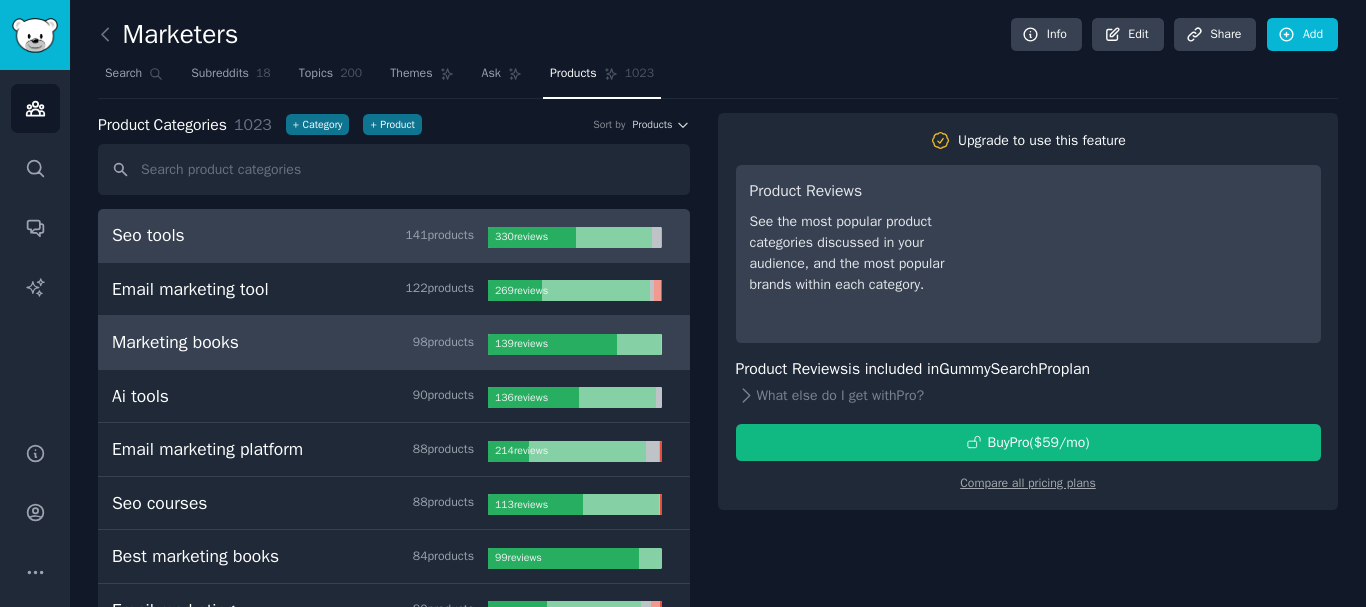 click on "Marketing books" at bounding box center (175, 342) 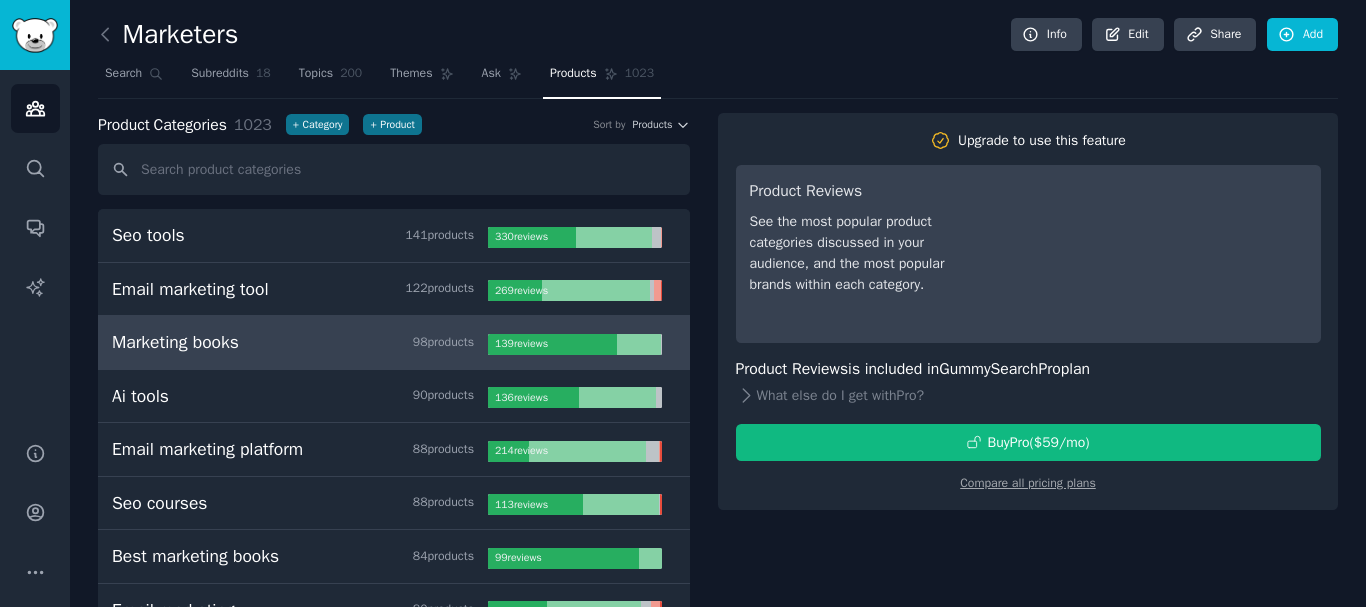 click on "Marketing books" at bounding box center (175, 342) 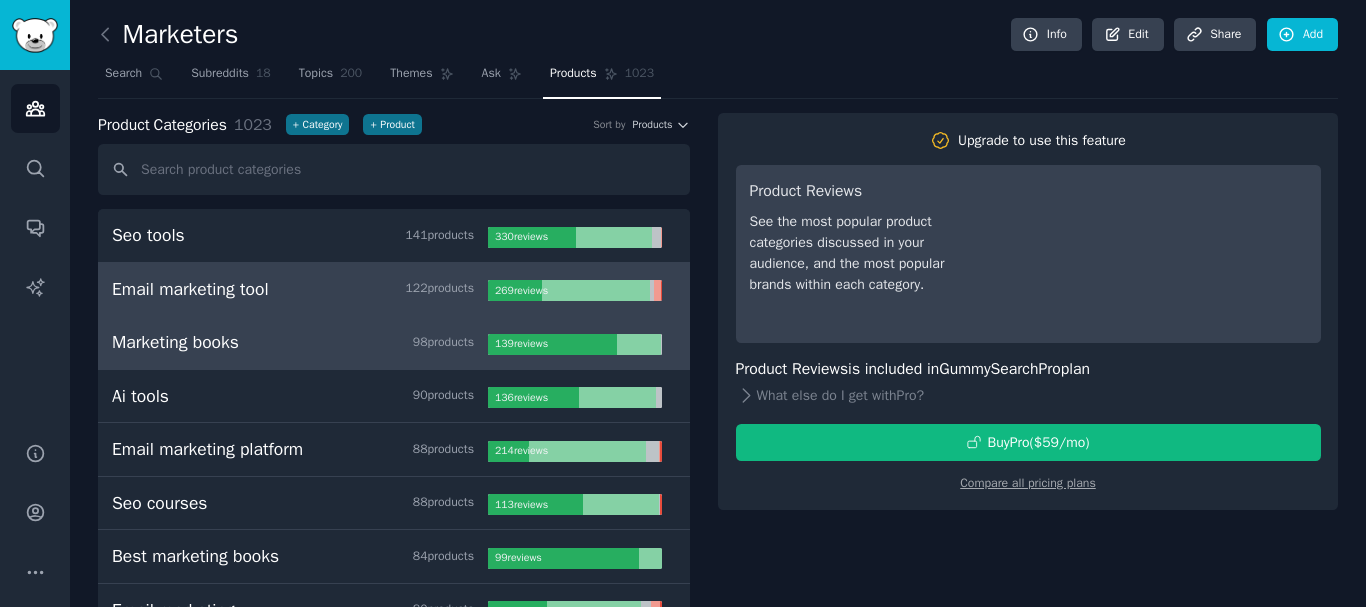 click on "Email marketing tool 122  product s 269  review s" at bounding box center [394, 290] 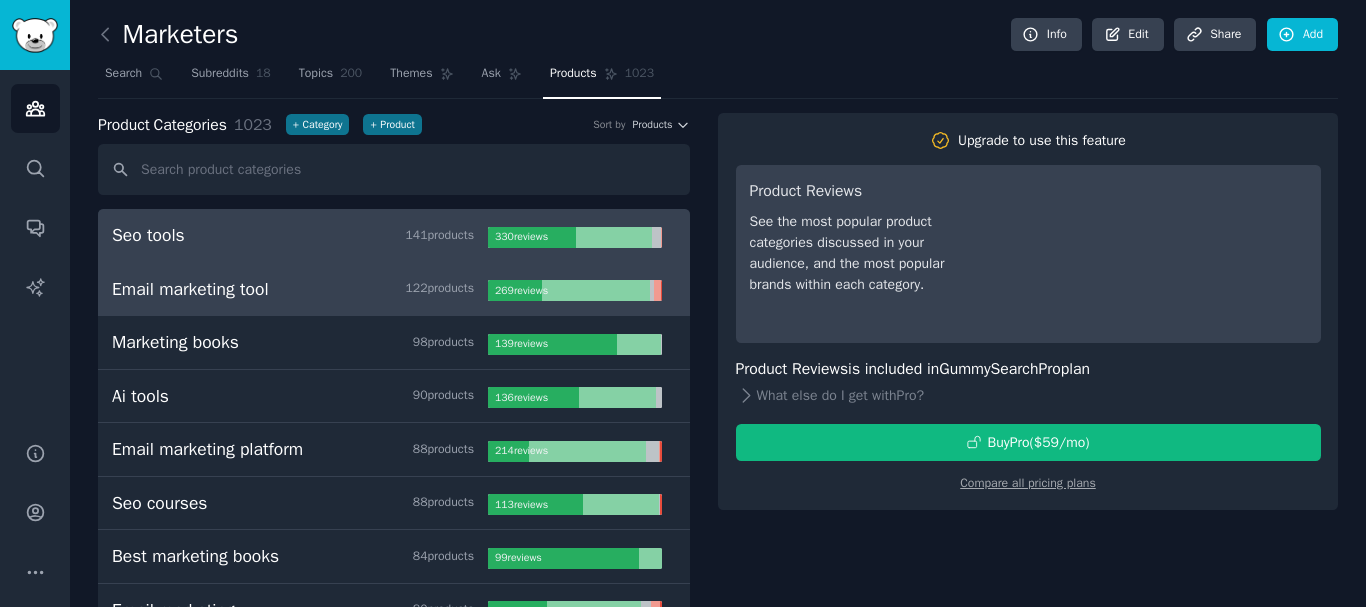 click on "Seo tools 141  product s" at bounding box center (300, 235) 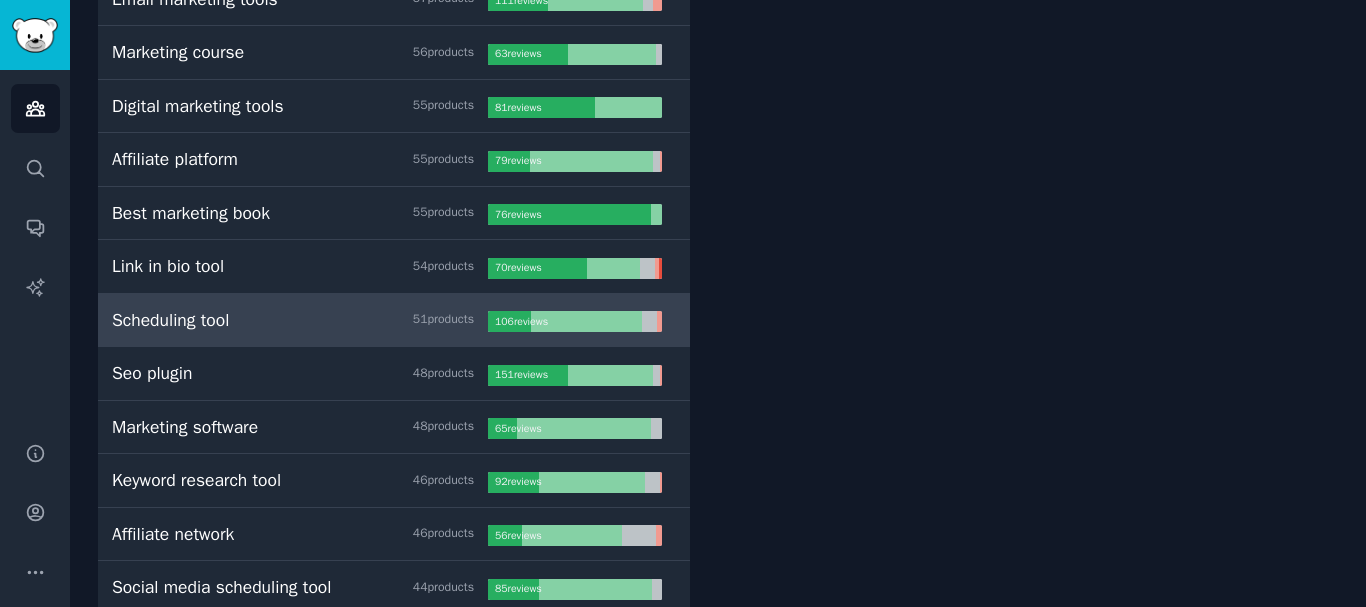 scroll, scrollTop: 1167, scrollLeft: 0, axis: vertical 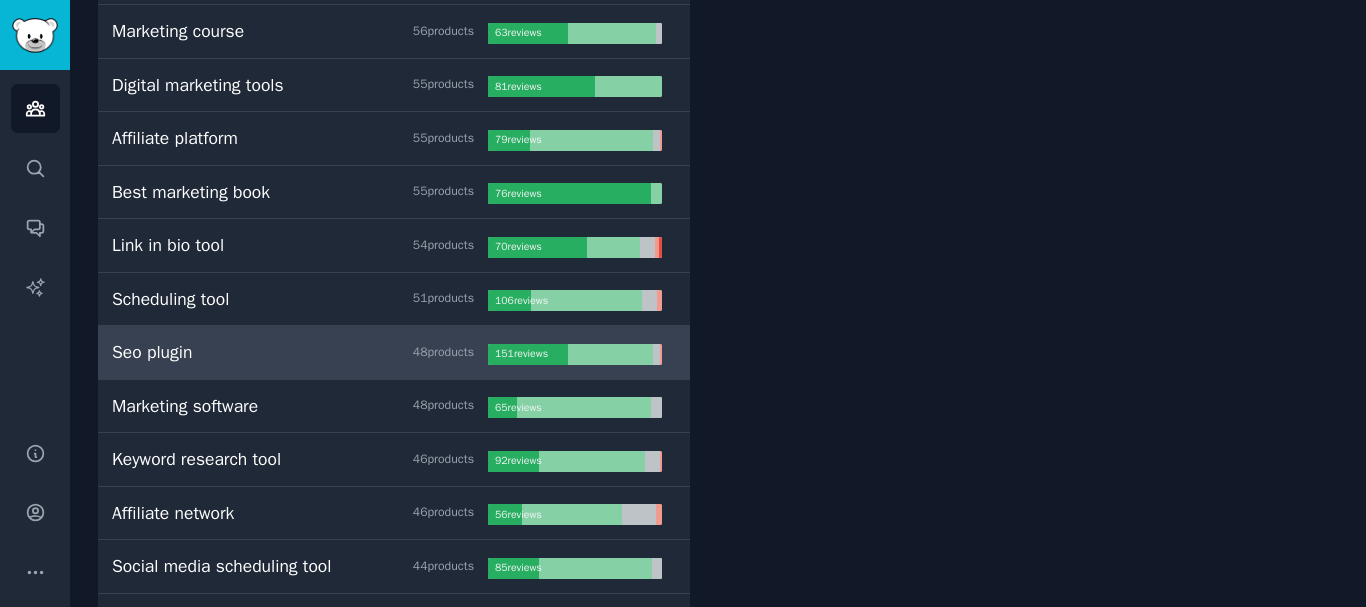 click on "Seo plugin 48  product s 151  review s" at bounding box center (394, 353) 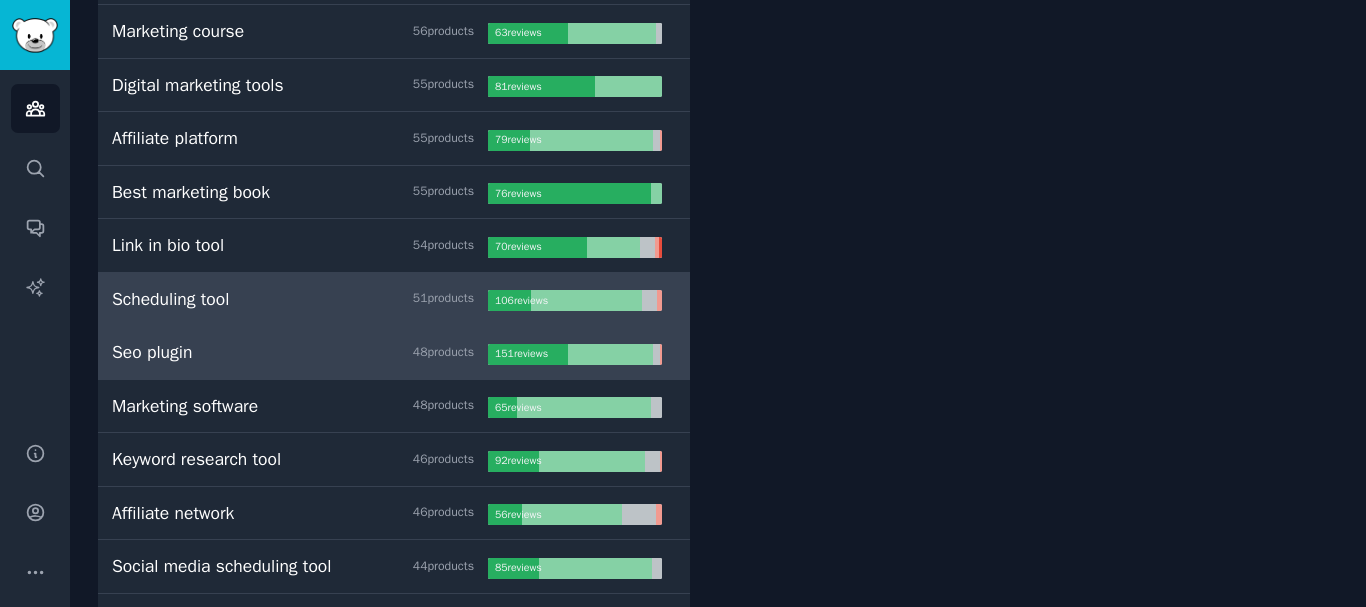 click on "Scheduling tool 51  product s" at bounding box center (300, 299) 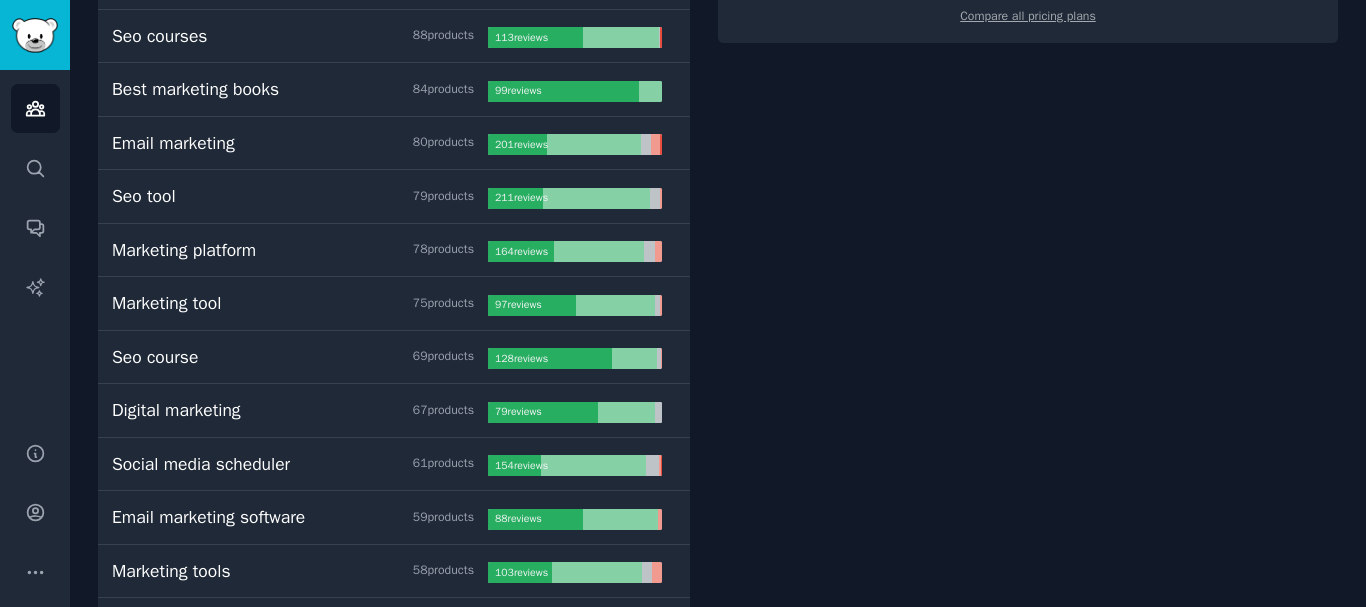 scroll, scrollTop: 0, scrollLeft: 0, axis: both 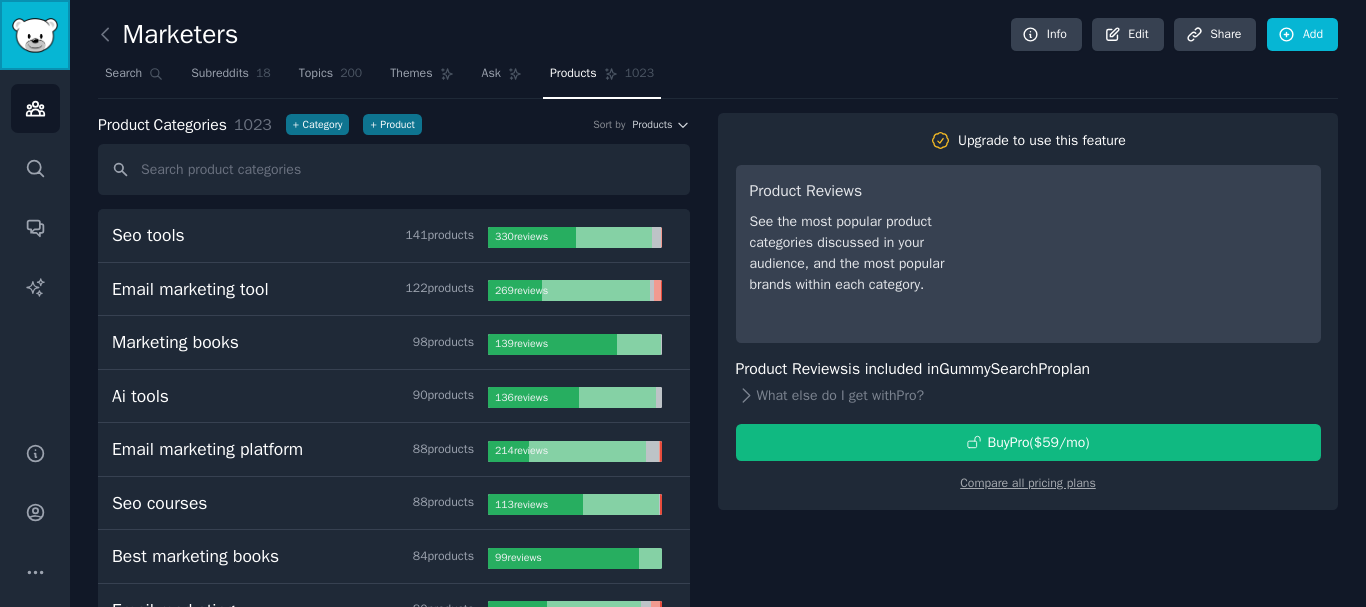 click at bounding box center [35, 35] 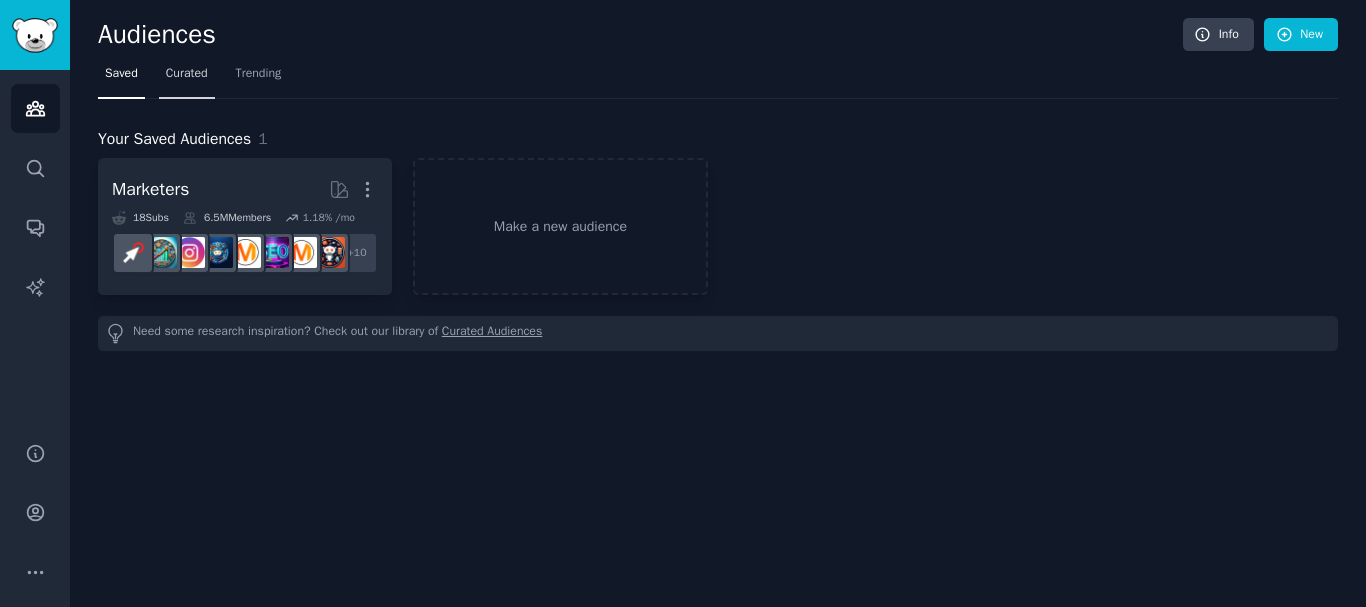 click on "Curated" at bounding box center [187, 74] 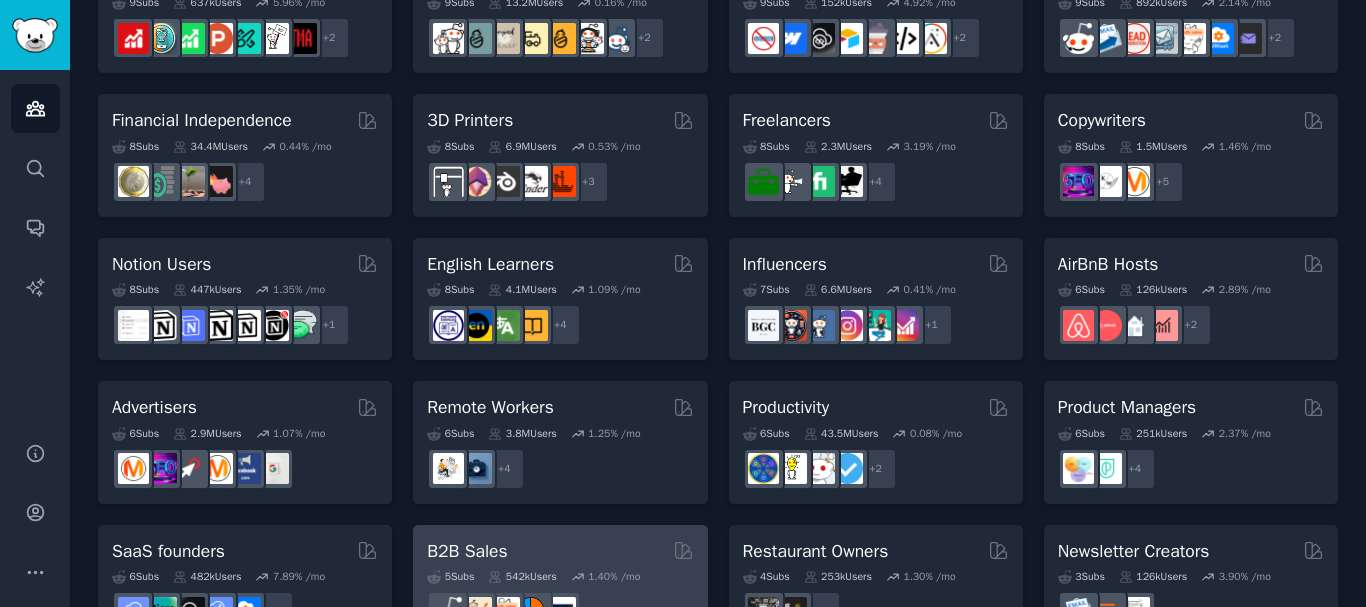 scroll, scrollTop: 993, scrollLeft: 0, axis: vertical 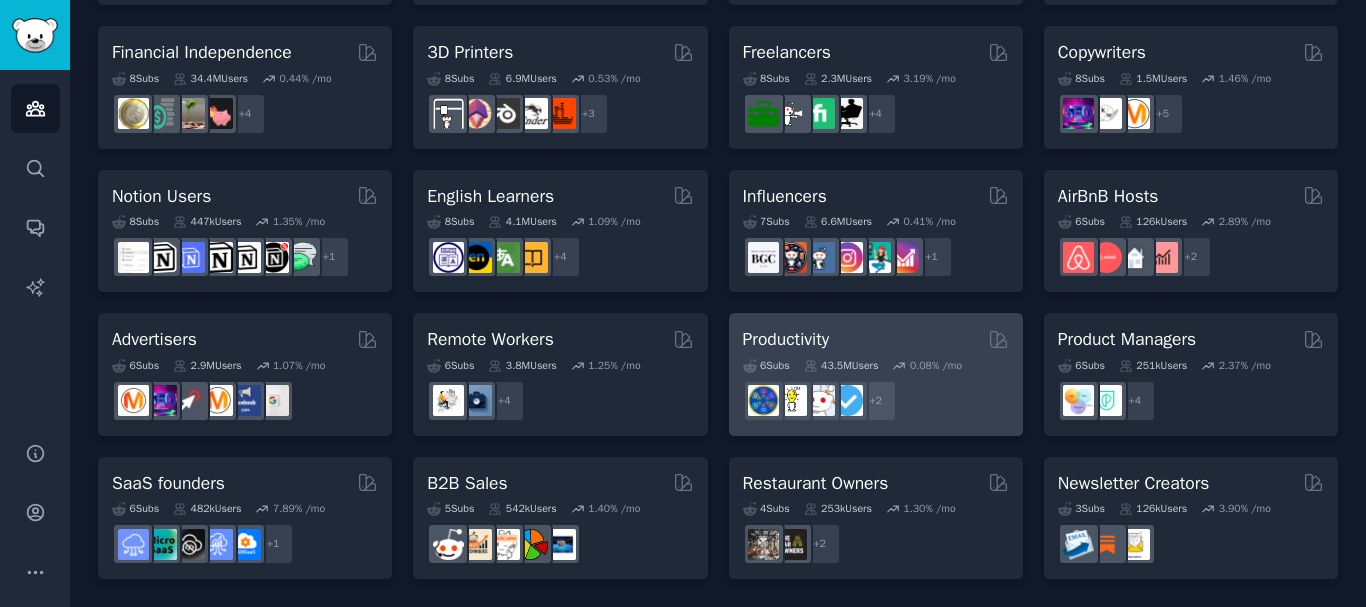click on "Productivity" at bounding box center (786, 339) 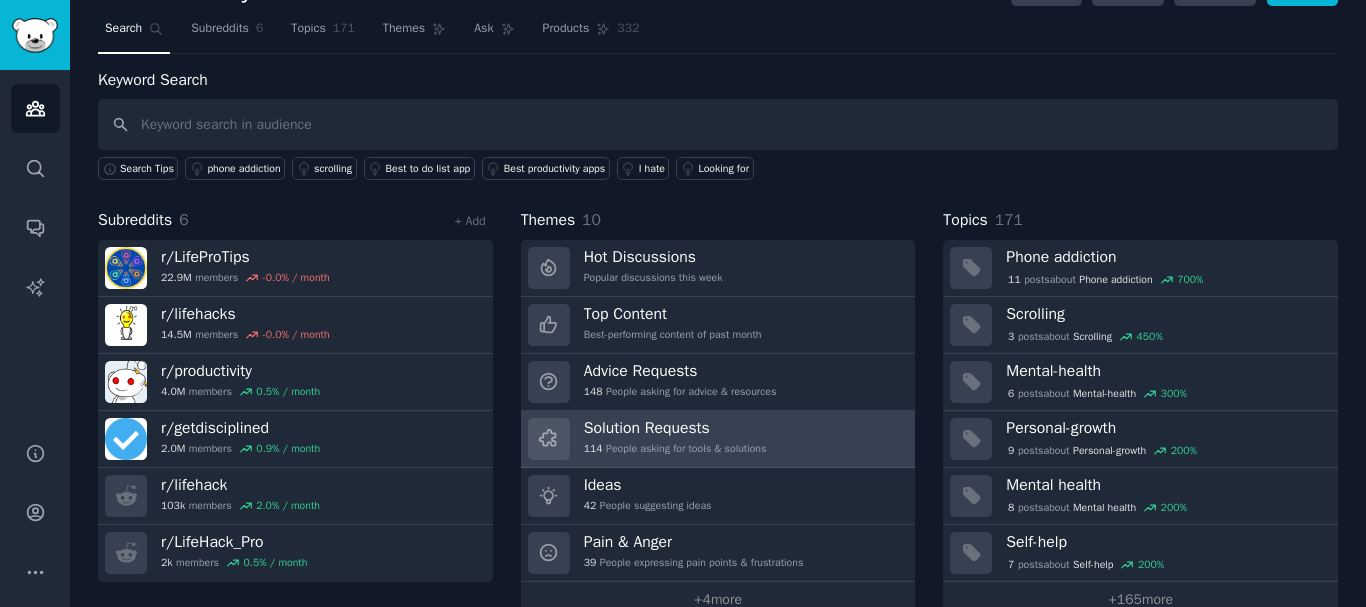 scroll, scrollTop: 83, scrollLeft: 0, axis: vertical 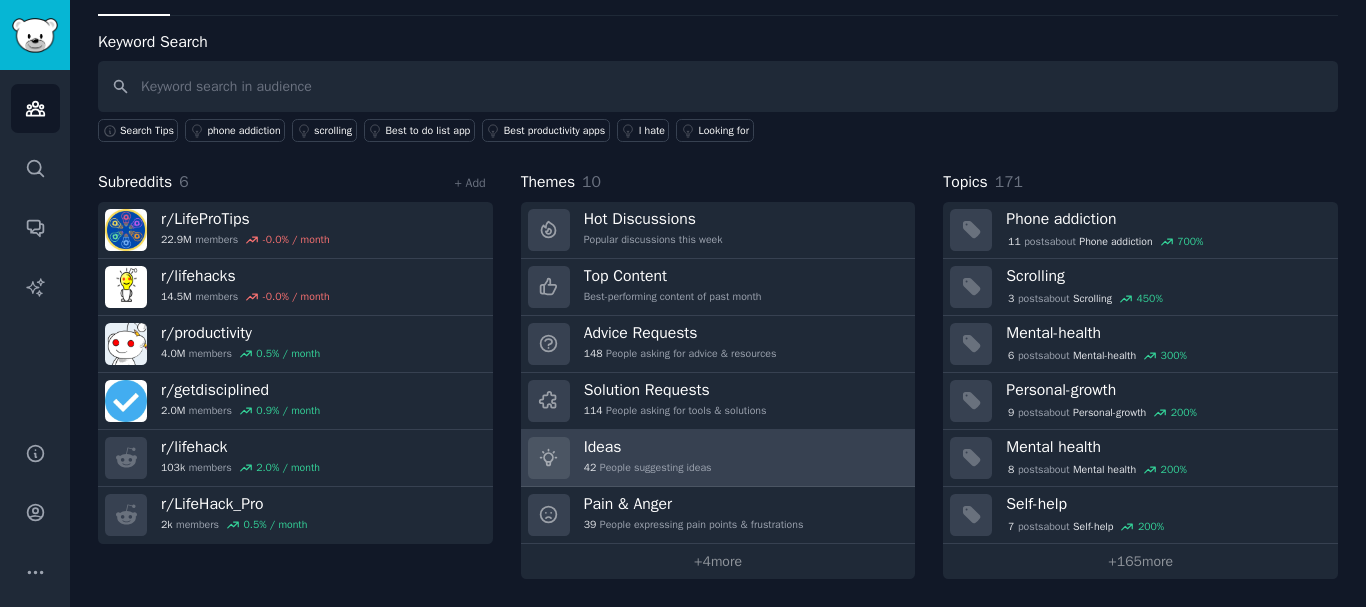 click on "Ideas 42 People suggesting ideas" at bounding box center [718, 458] 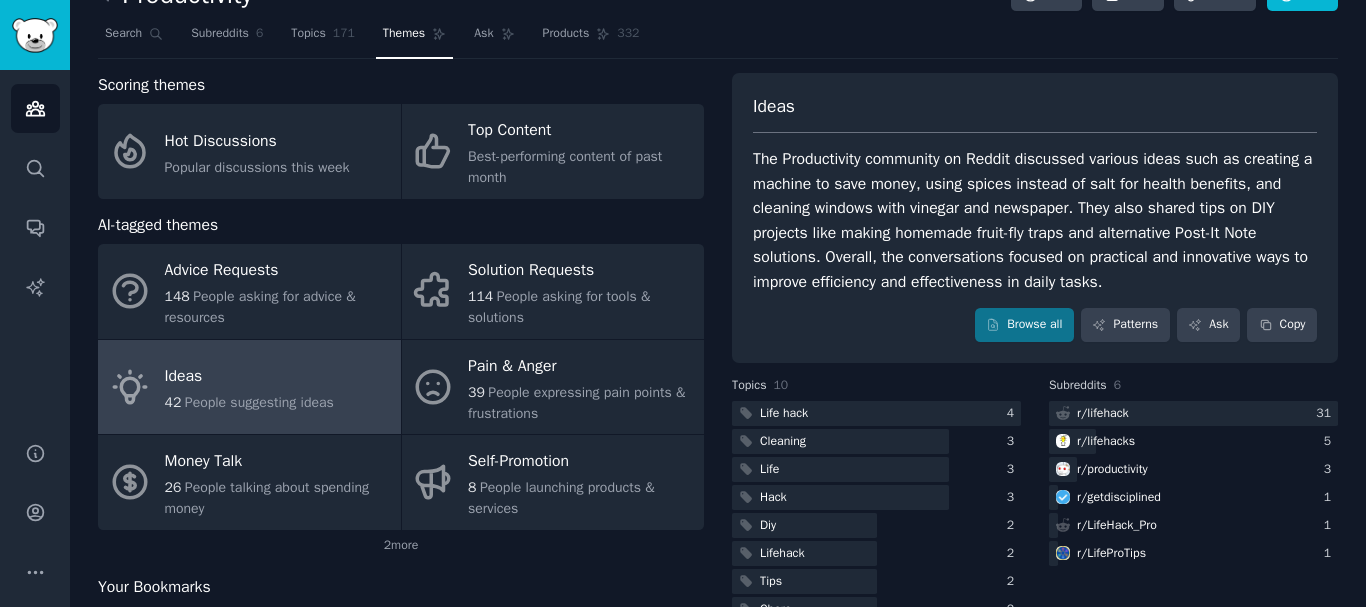 scroll, scrollTop: 0, scrollLeft: 0, axis: both 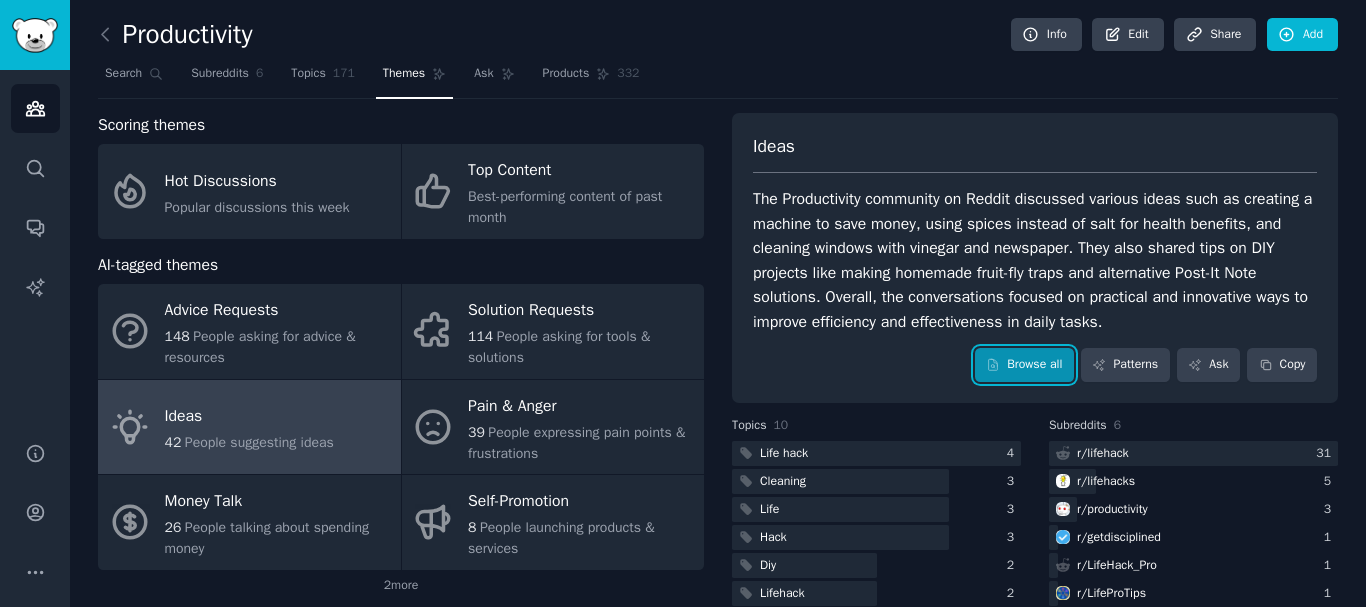 click on "Browse all" at bounding box center [1024, 365] 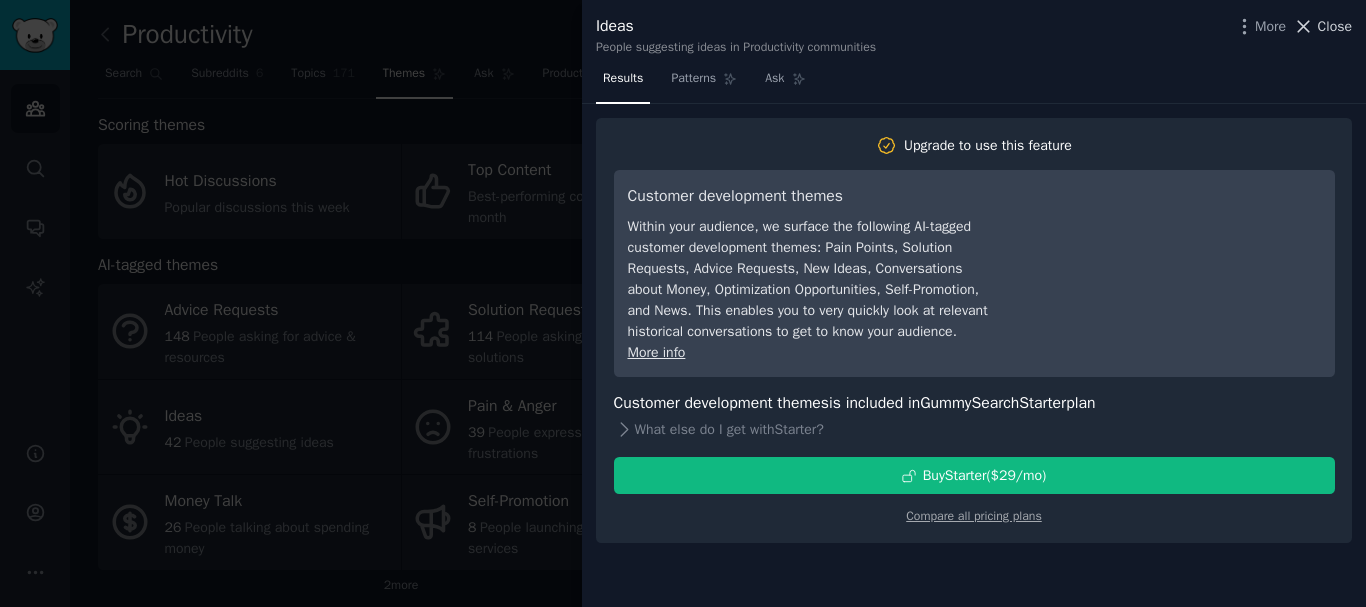 click on "Close" at bounding box center [1335, 26] 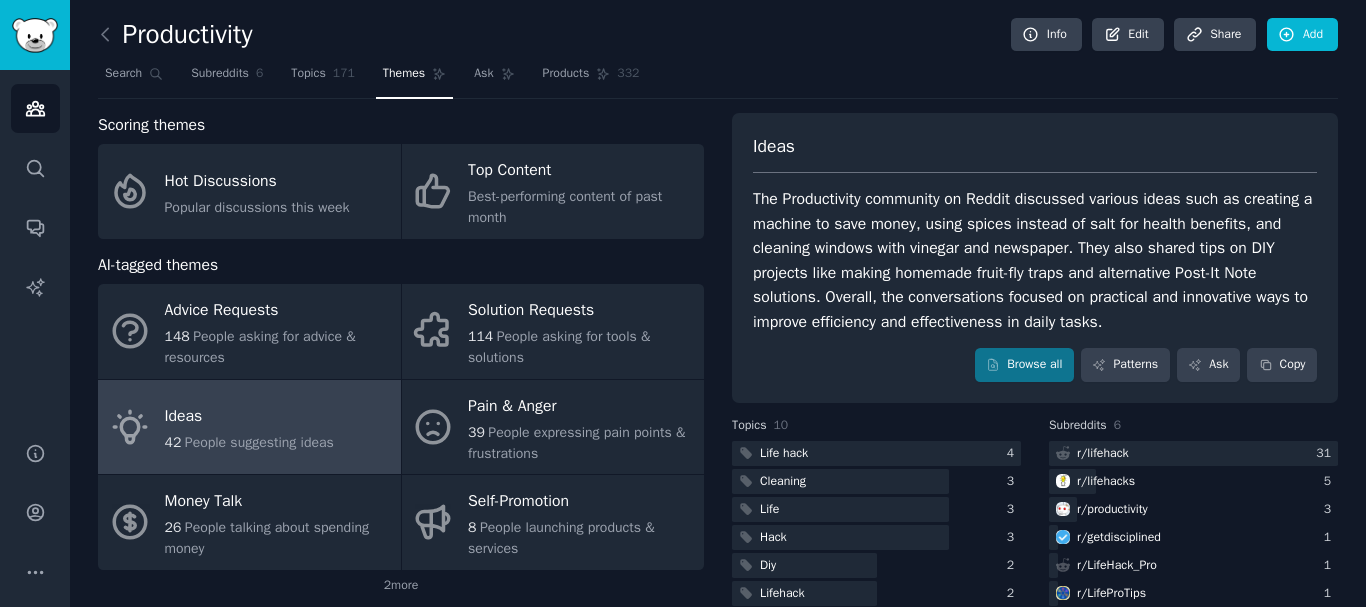 click on "Ideas" at bounding box center [249, 417] 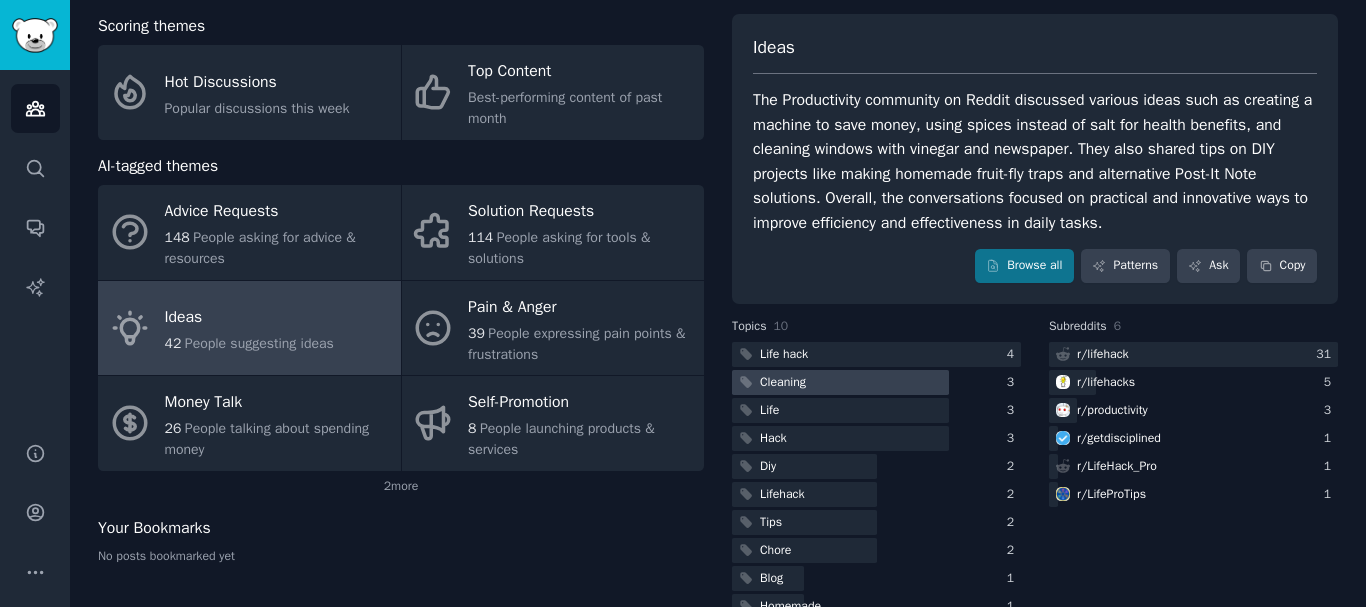 scroll, scrollTop: 142, scrollLeft: 0, axis: vertical 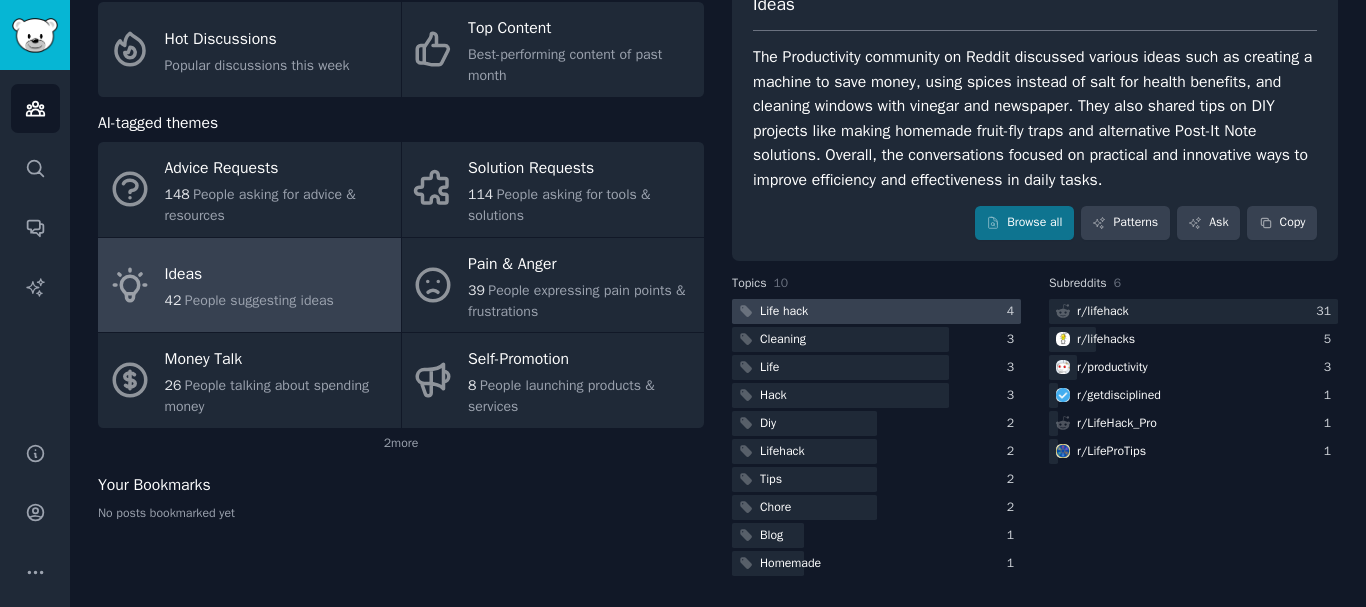 click at bounding box center (876, 311) 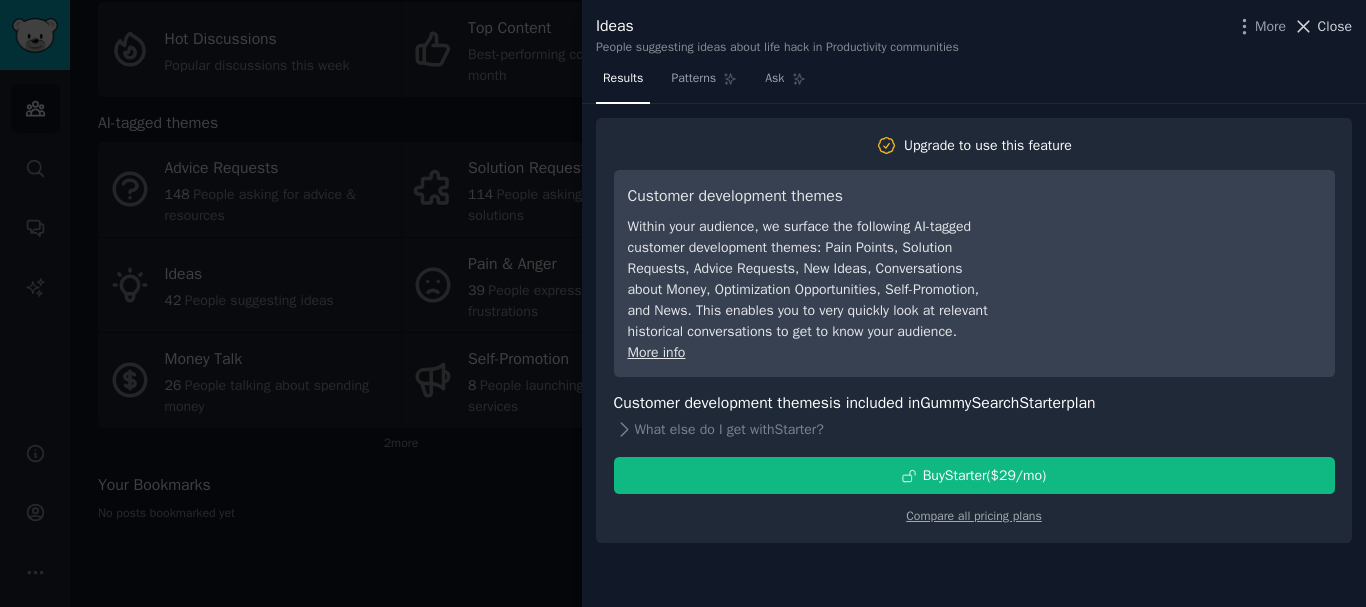 click on "Close" at bounding box center (1335, 26) 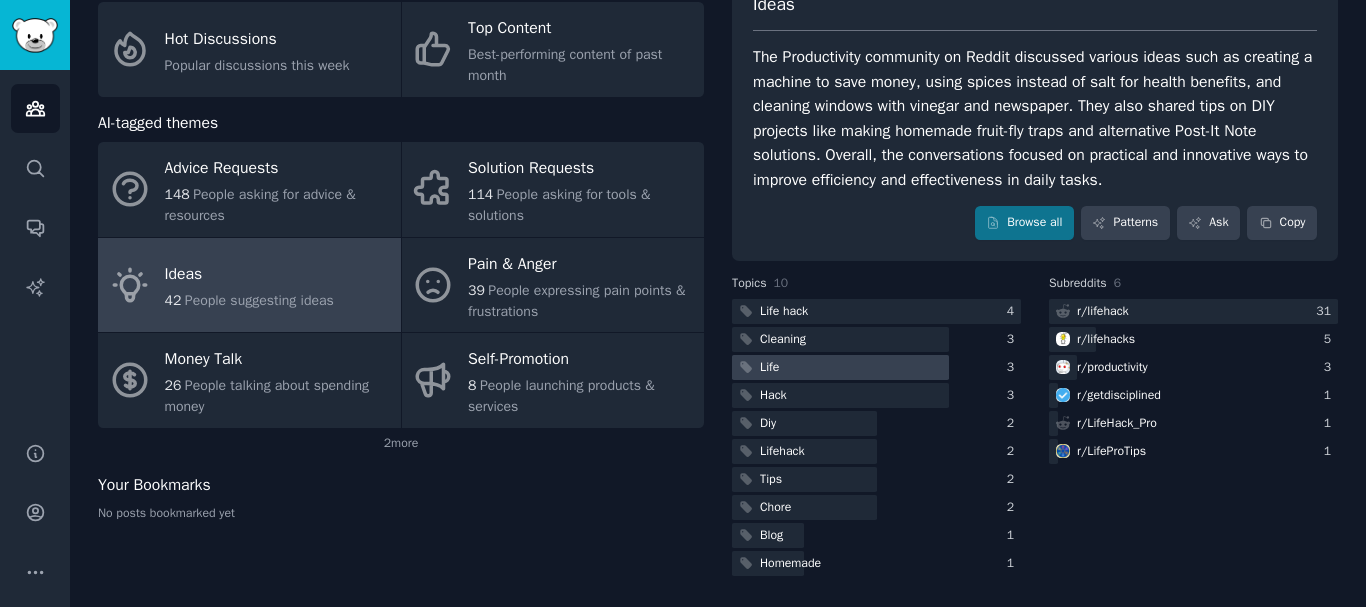 click on "Life" at bounding box center (769, 368) 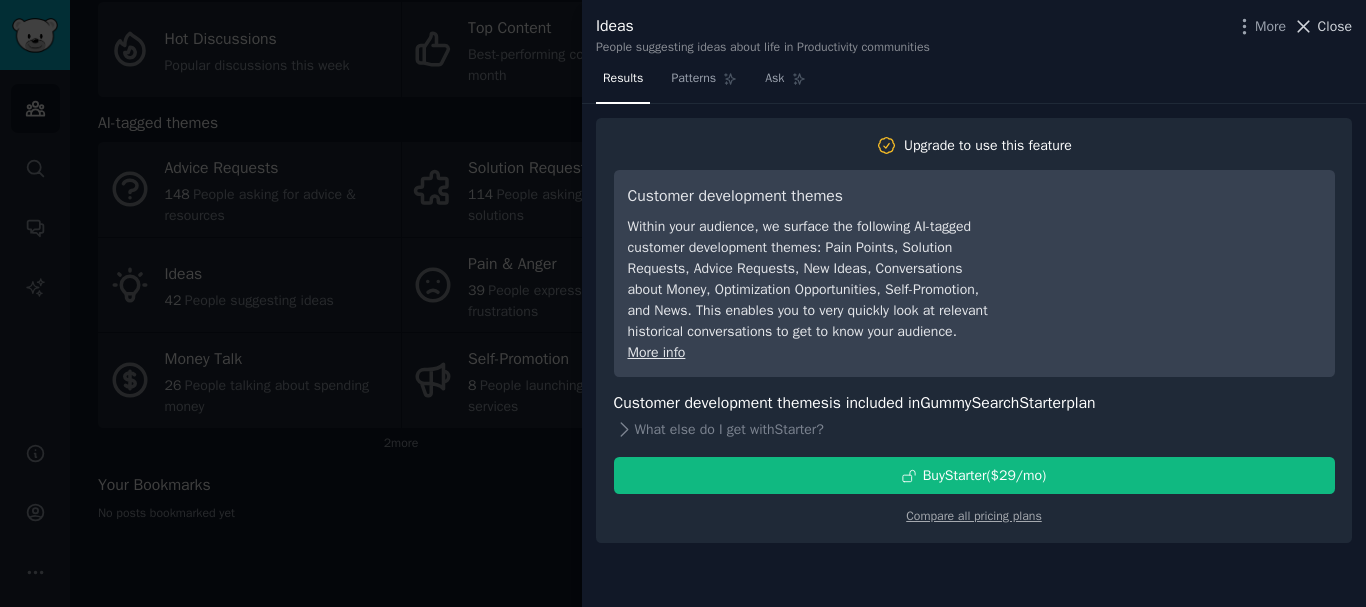 click 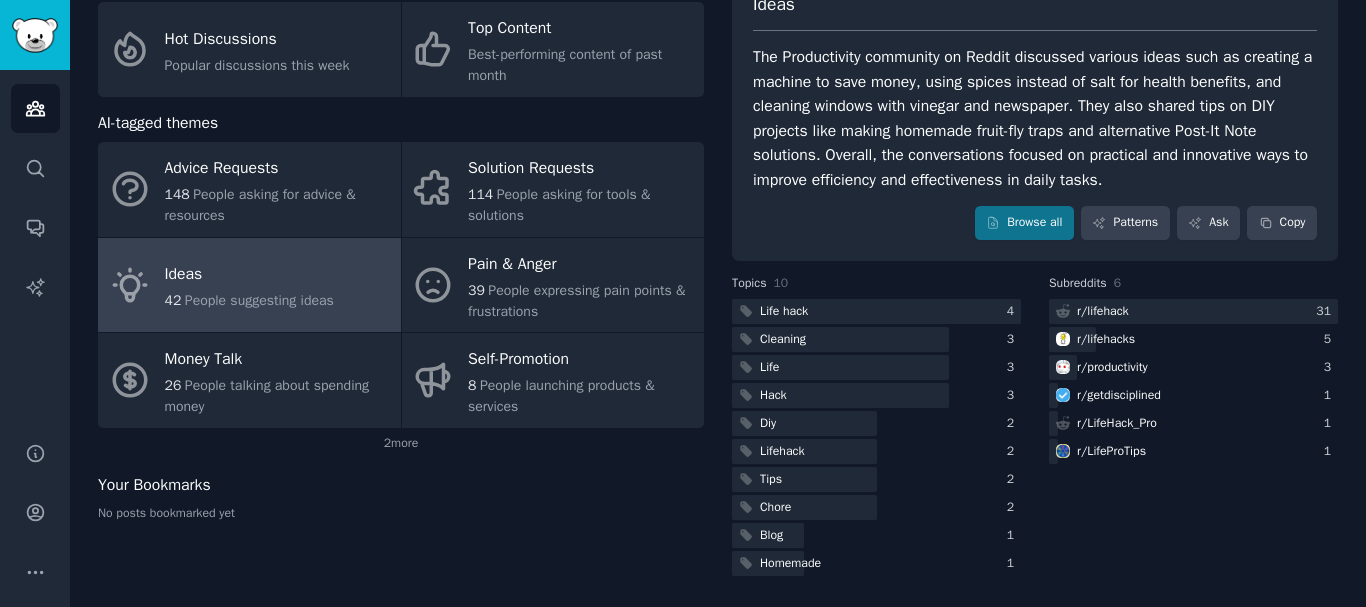 scroll, scrollTop: 0, scrollLeft: 0, axis: both 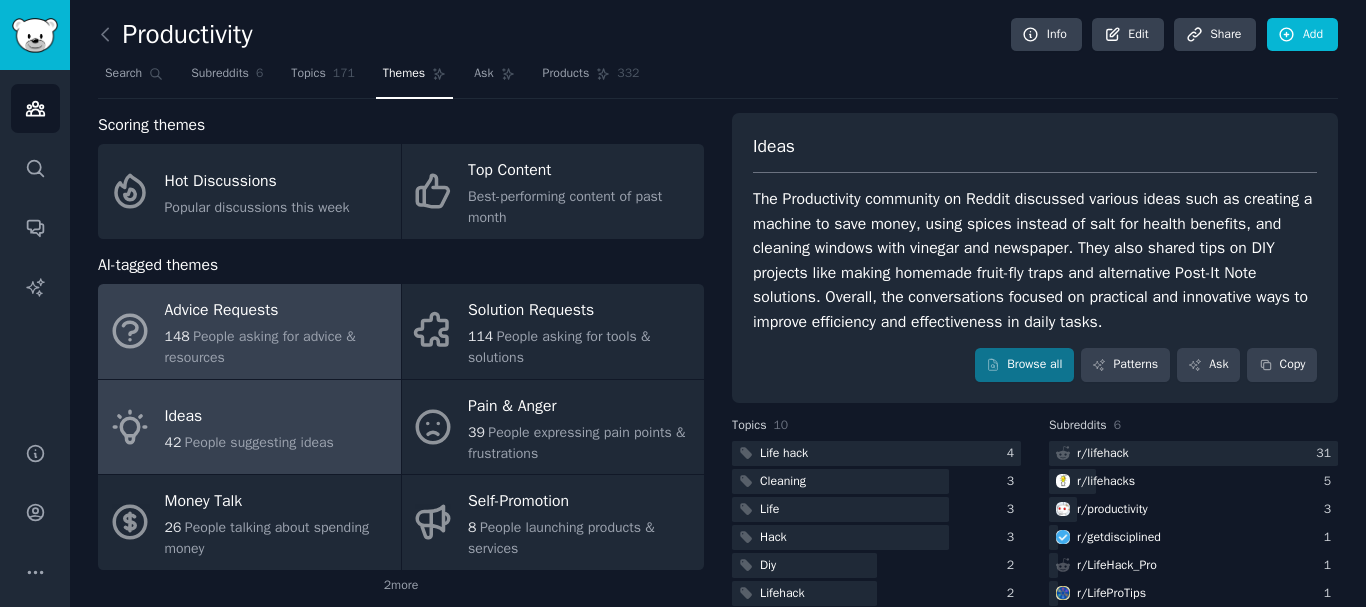 click on "People asking for advice & resources" at bounding box center (260, 347) 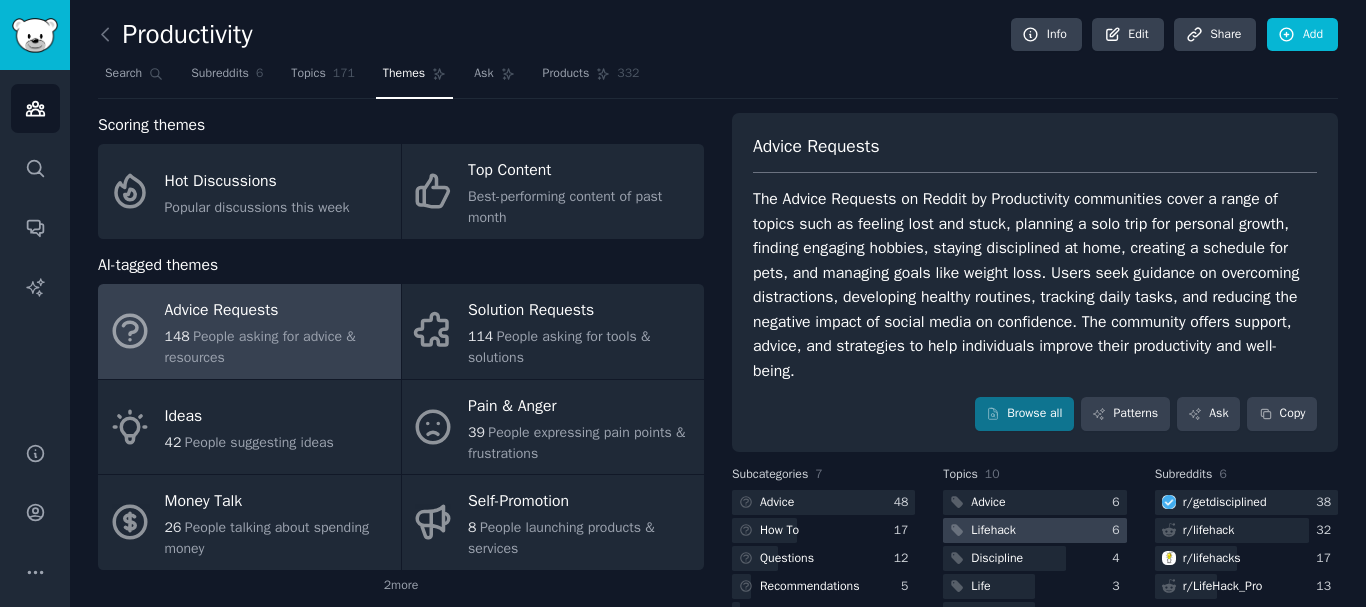 scroll, scrollTop: 191, scrollLeft: 0, axis: vertical 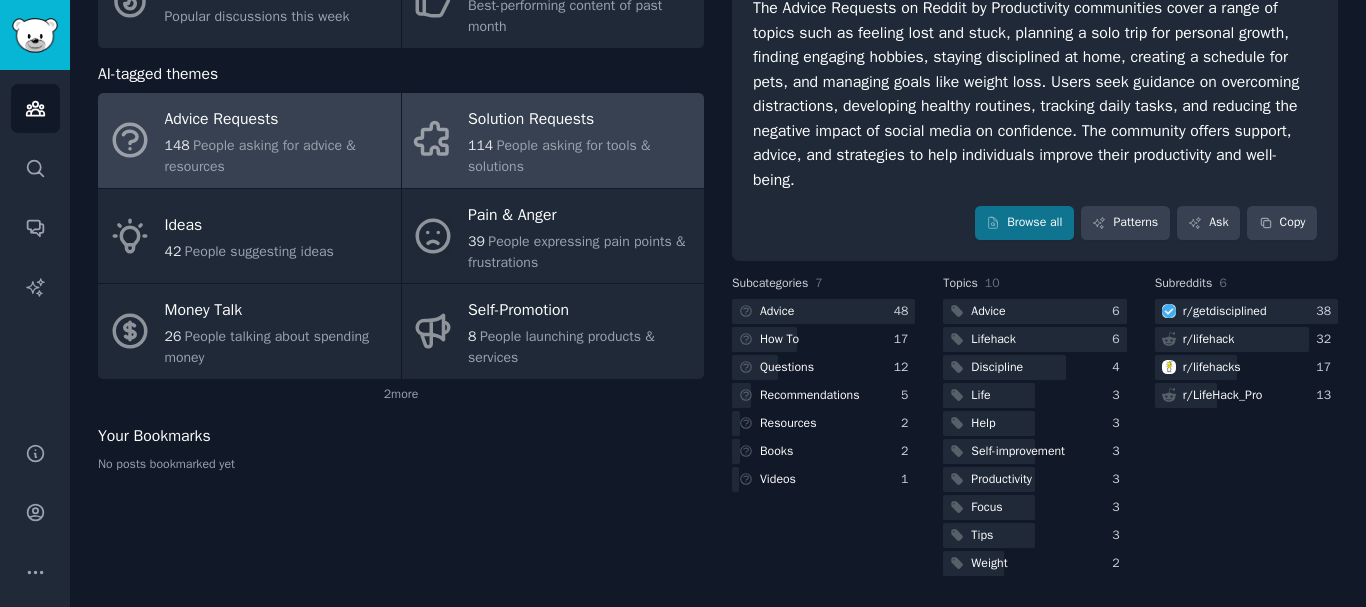 click on "People asking for tools & solutions" at bounding box center [559, 156] 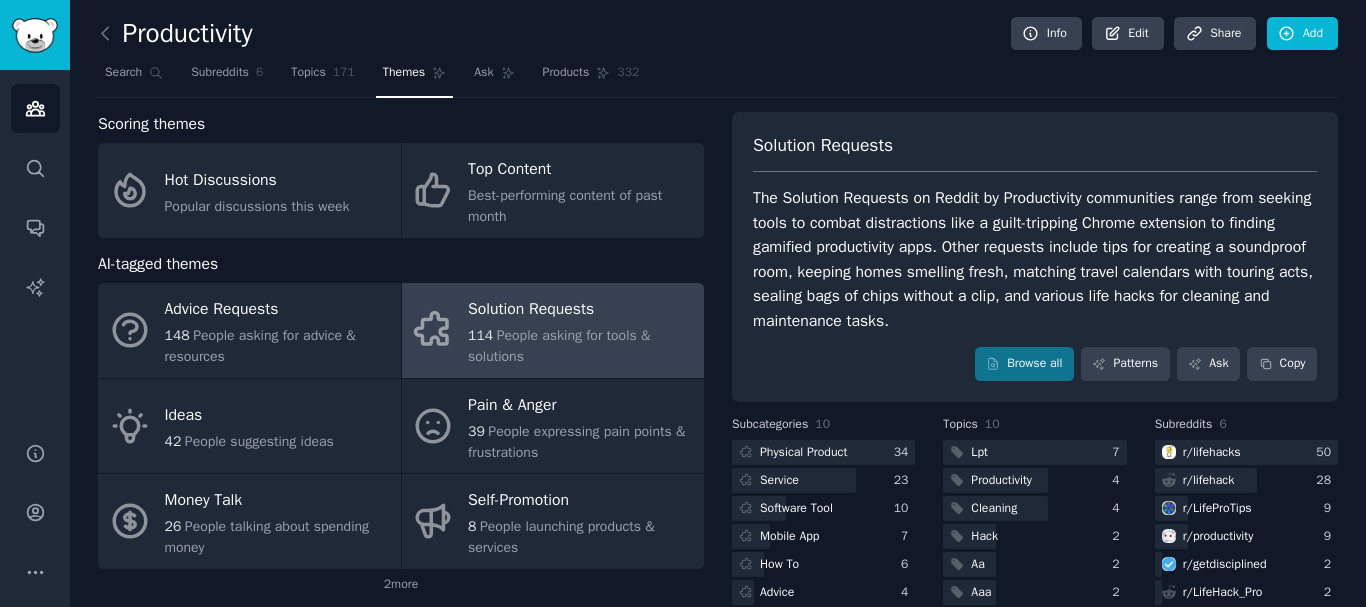 scroll, scrollTop: 0, scrollLeft: 0, axis: both 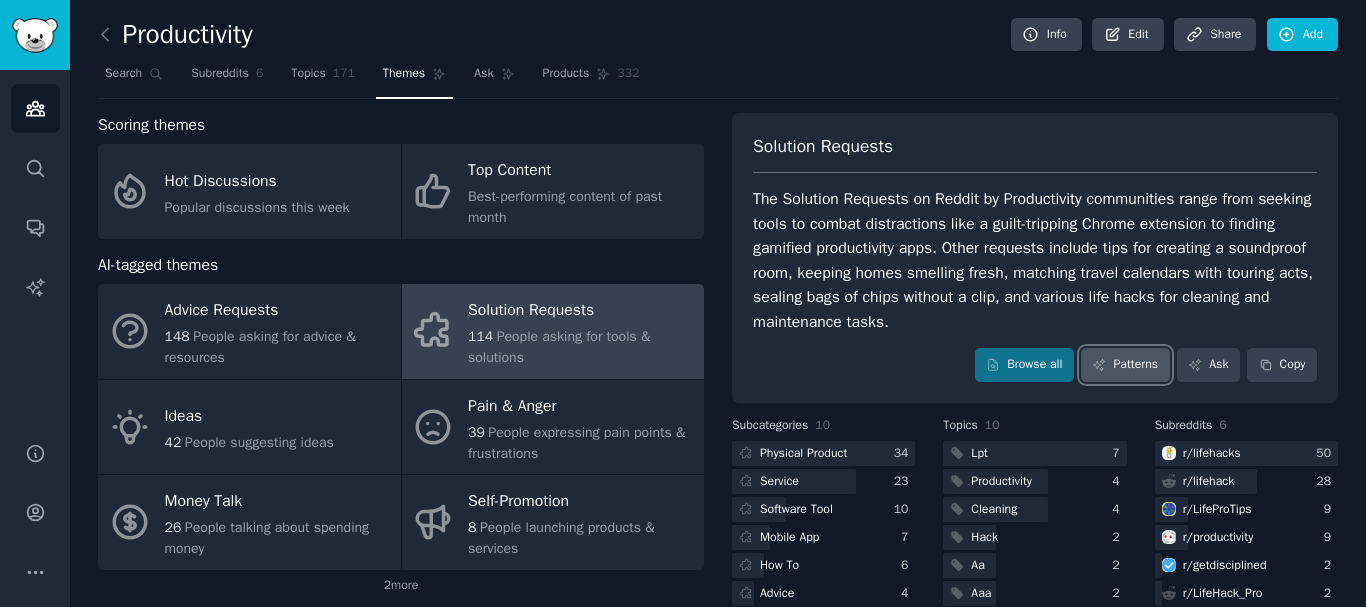 click on "Patterns" at bounding box center [1125, 365] 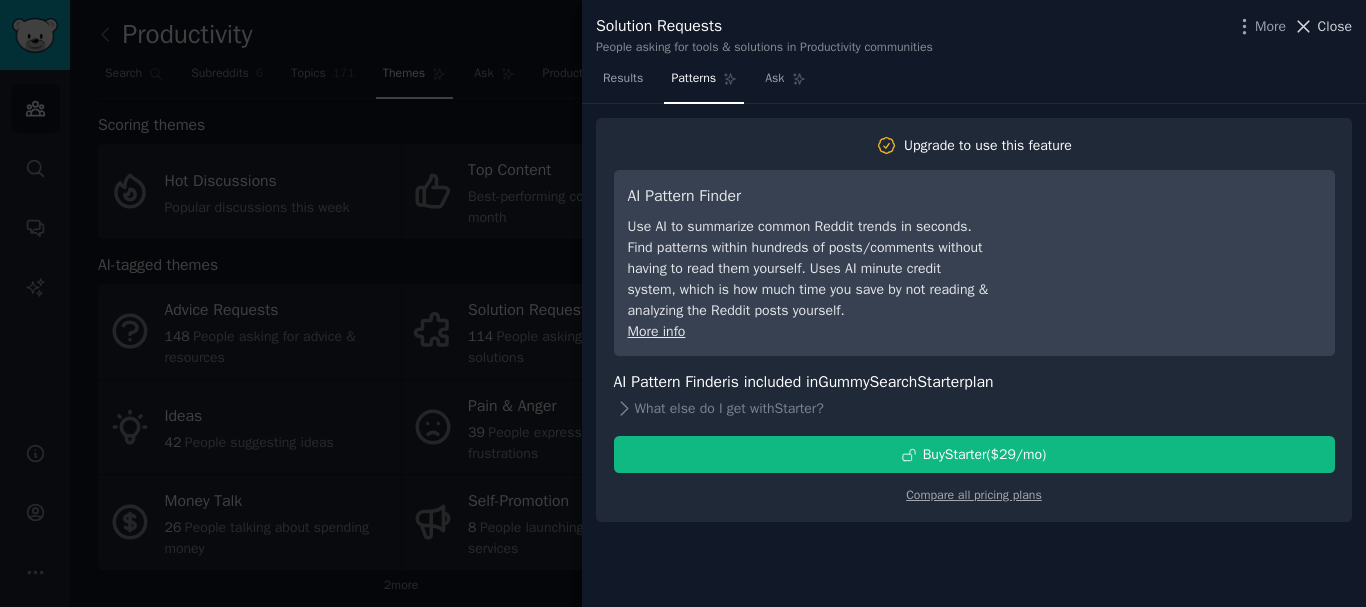 click on "Close" at bounding box center (1335, 26) 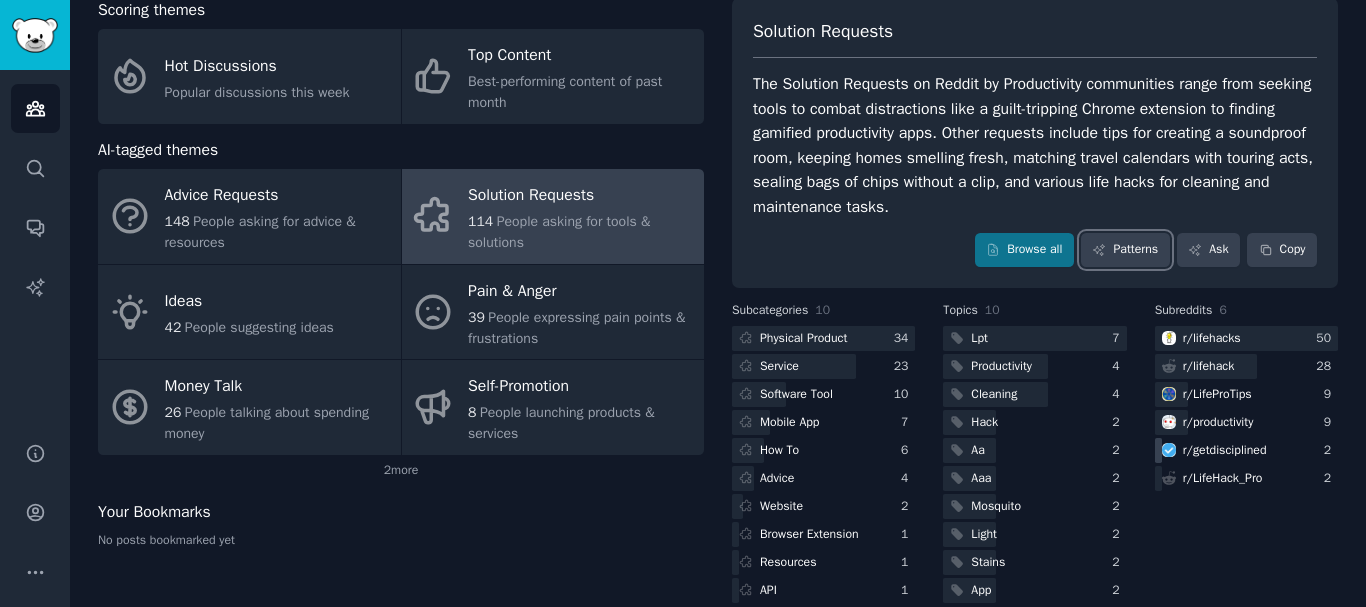 scroll, scrollTop: 142, scrollLeft: 0, axis: vertical 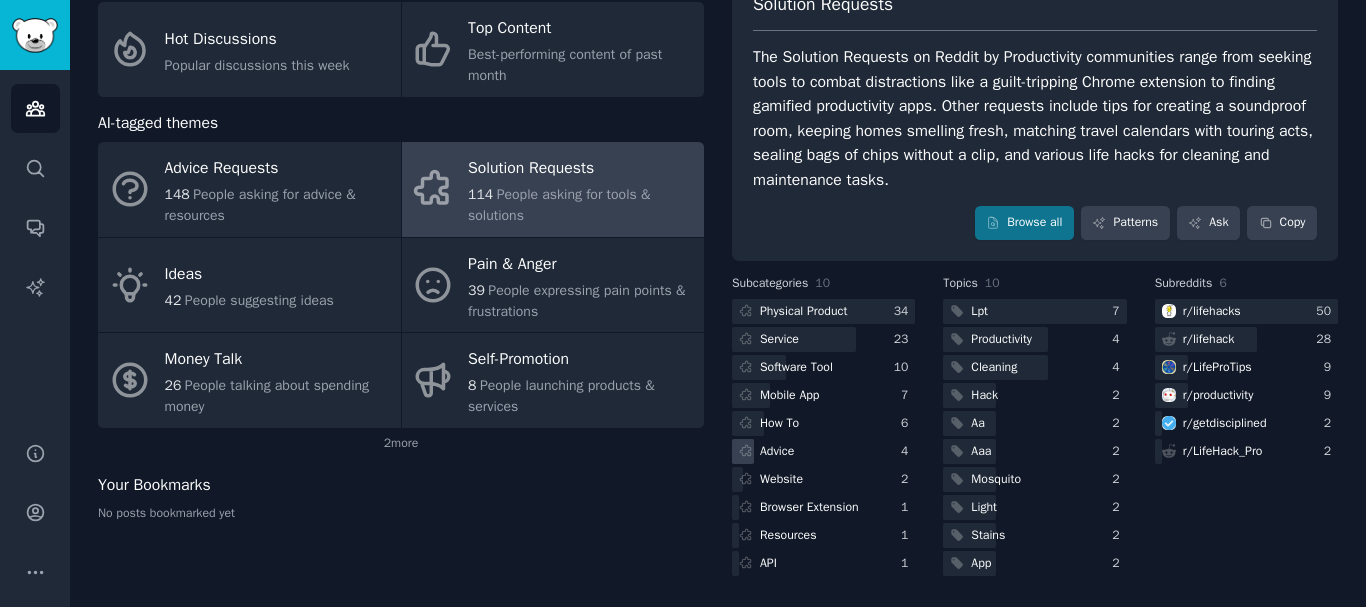 click on "Advice" at bounding box center [777, 452] 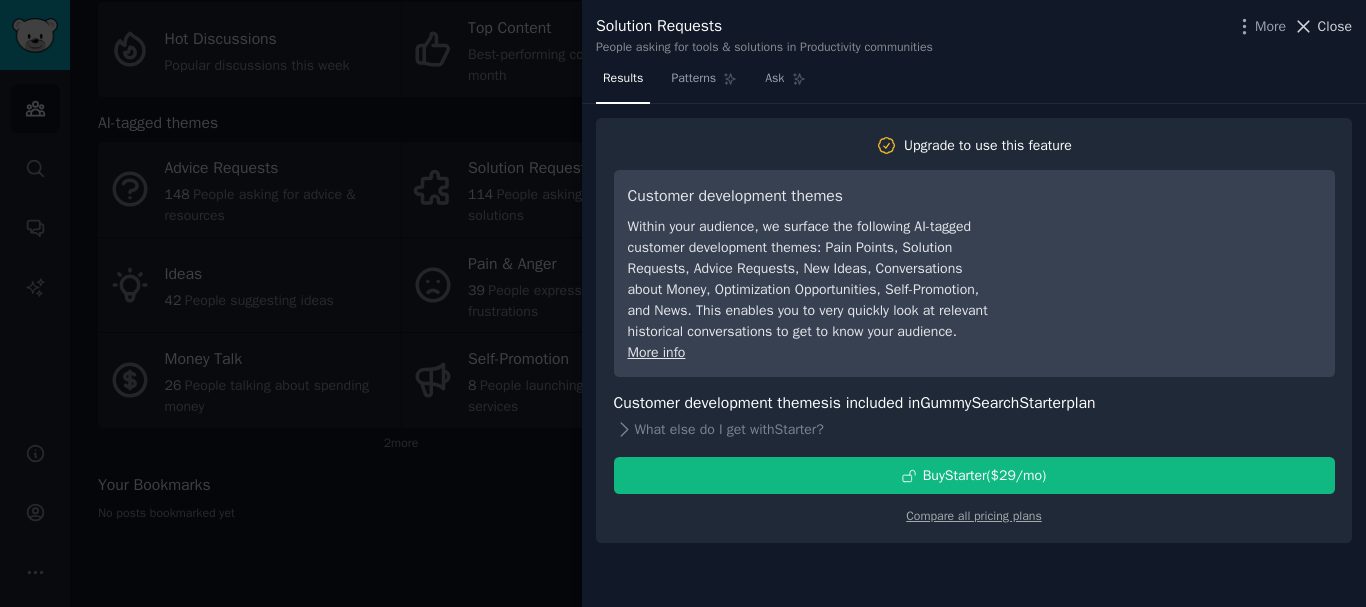 click on "Close" at bounding box center (1335, 26) 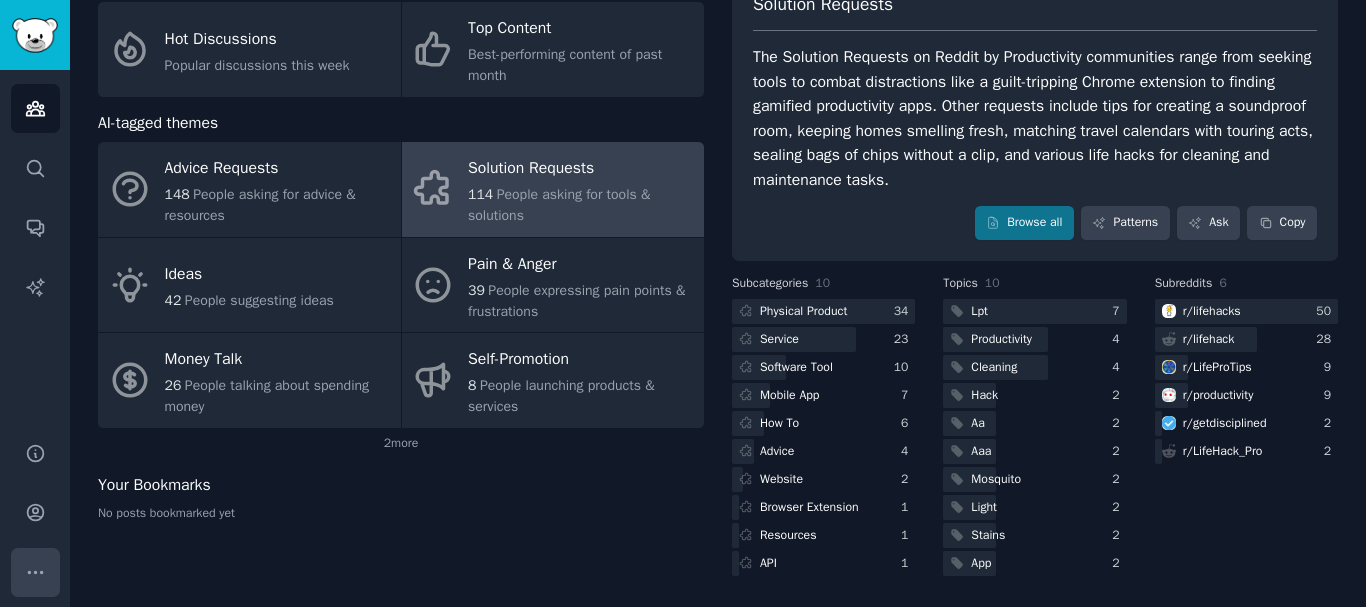 click 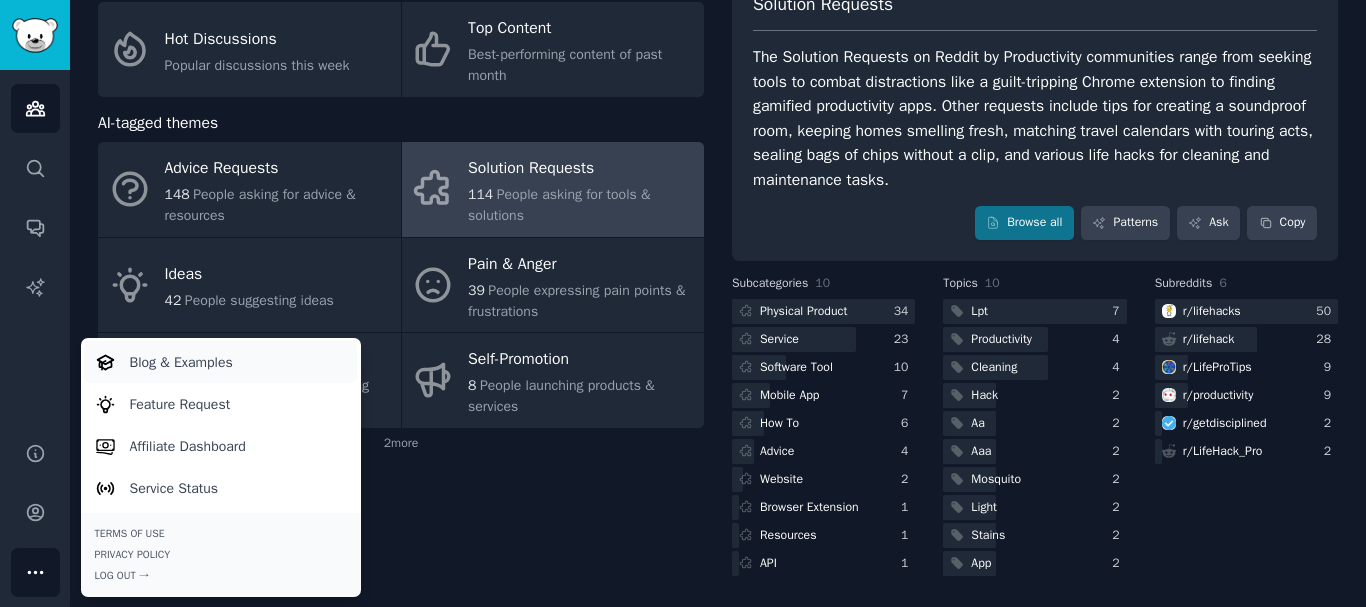 click on "Blog & Examples" at bounding box center (181, 362) 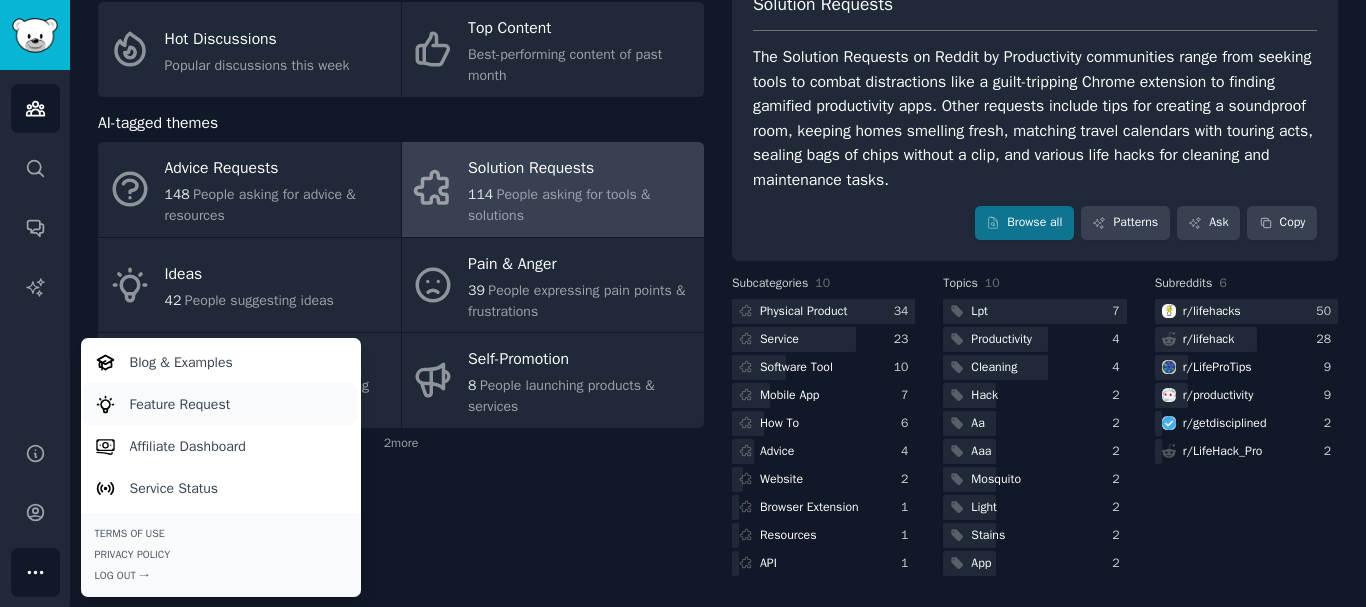 click on "Feature Request" at bounding box center [180, 404] 